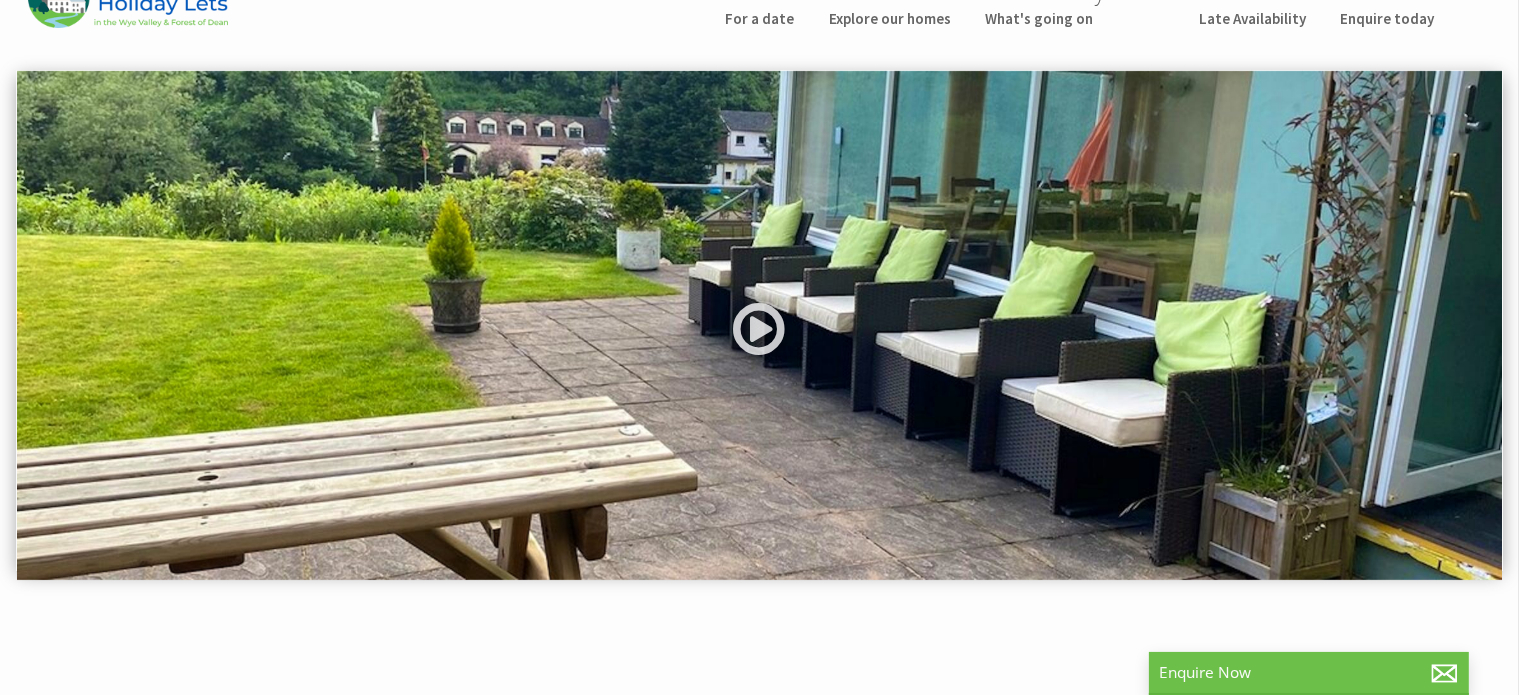 scroll, scrollTop: 100, scrollLeft: 0, axis: vertical 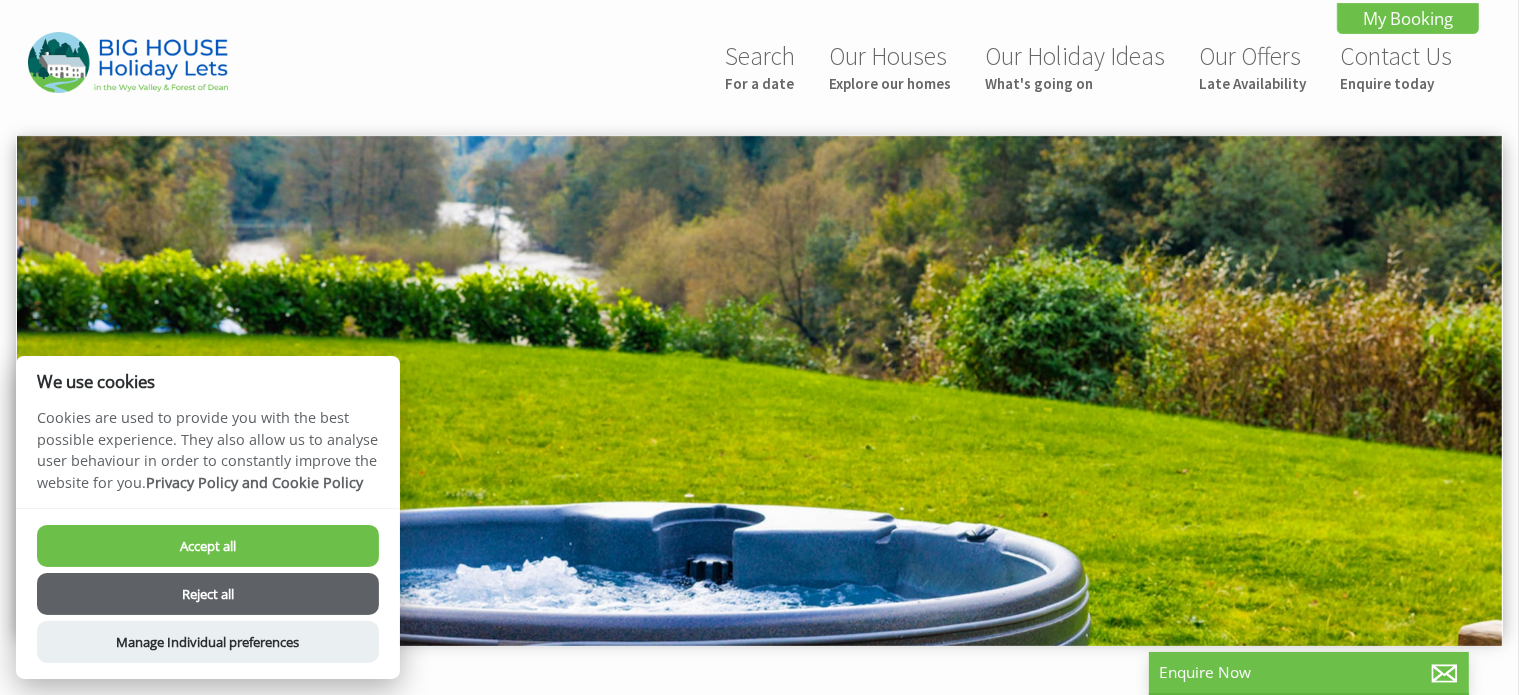 click on "Reject all" at bounding box center [208, 594] 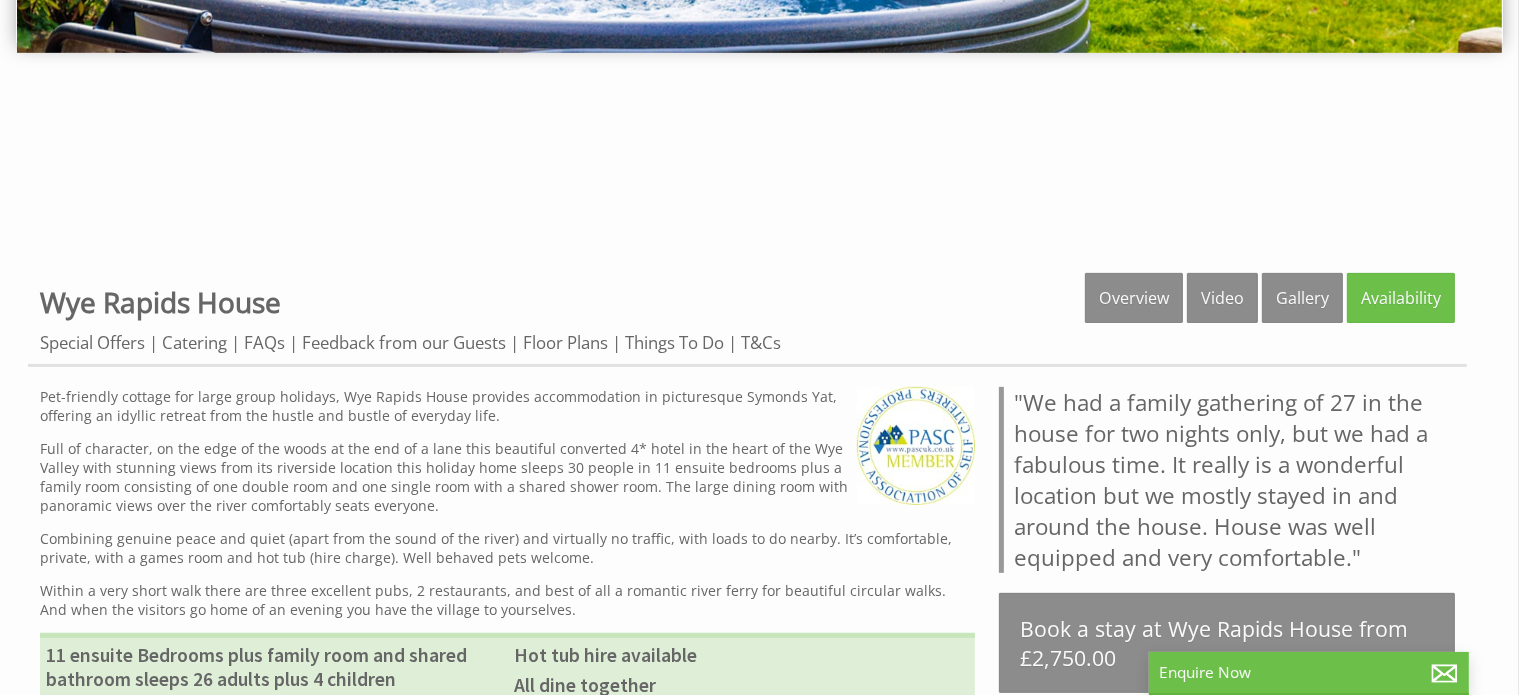 scroll, scrollTop: 700, scrollLeft: 0, axis: vertical 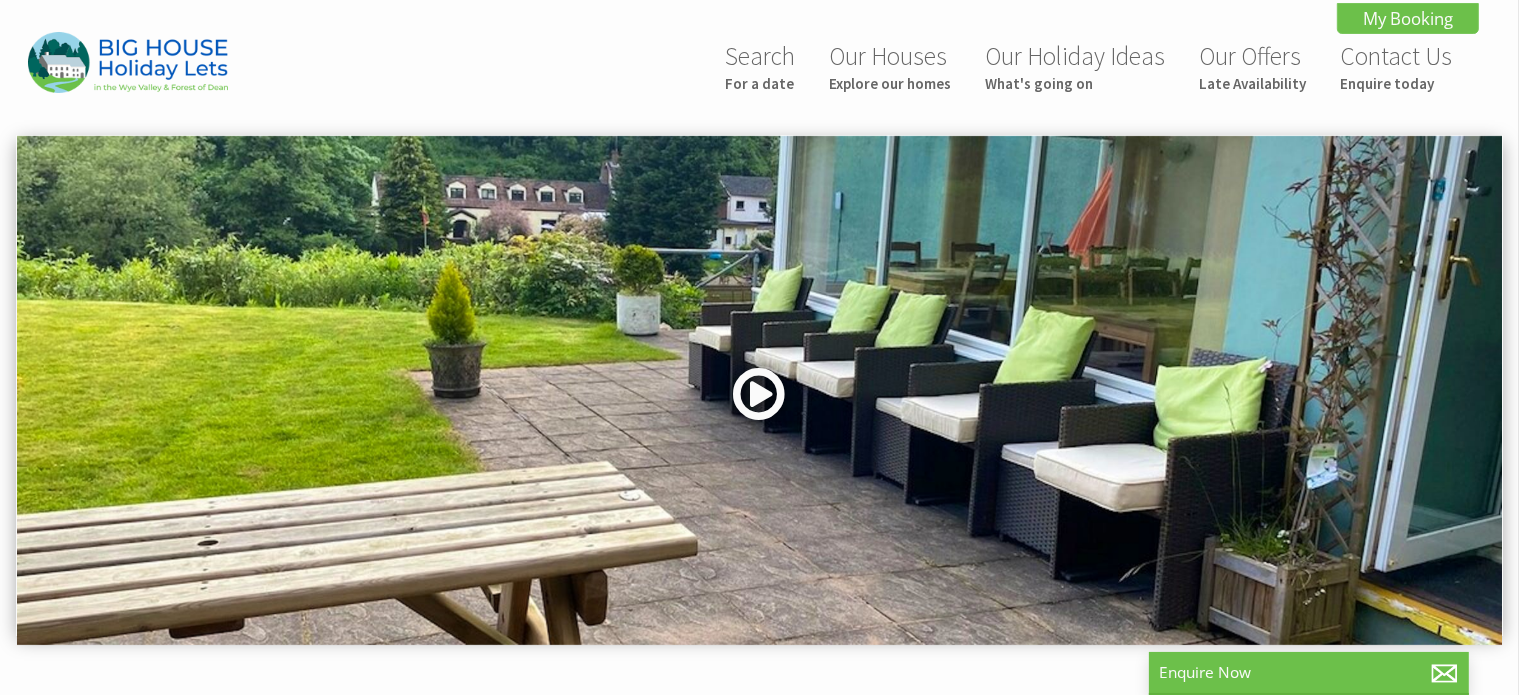 click at bounding box center [760, 401] 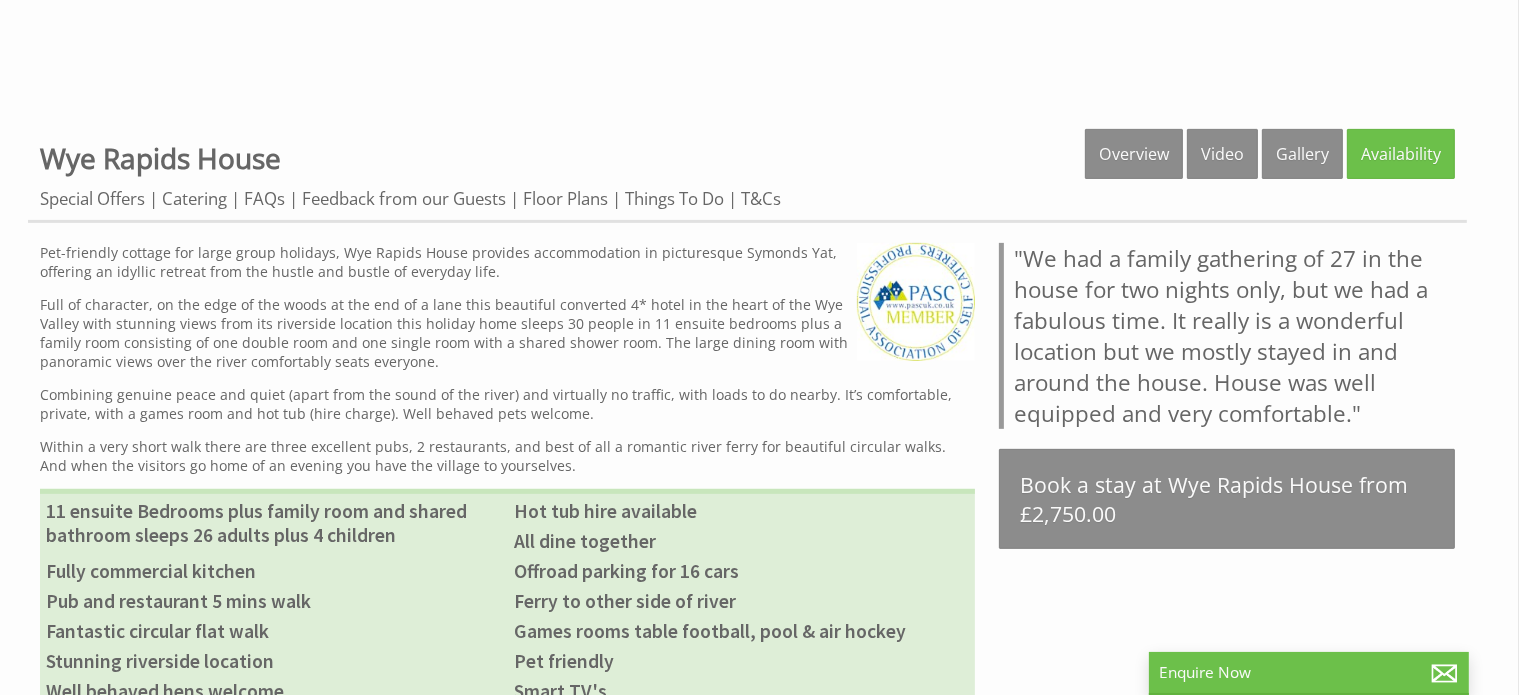 scroll, scrollTop: 600, scrollLeft: 0, axis: vertical 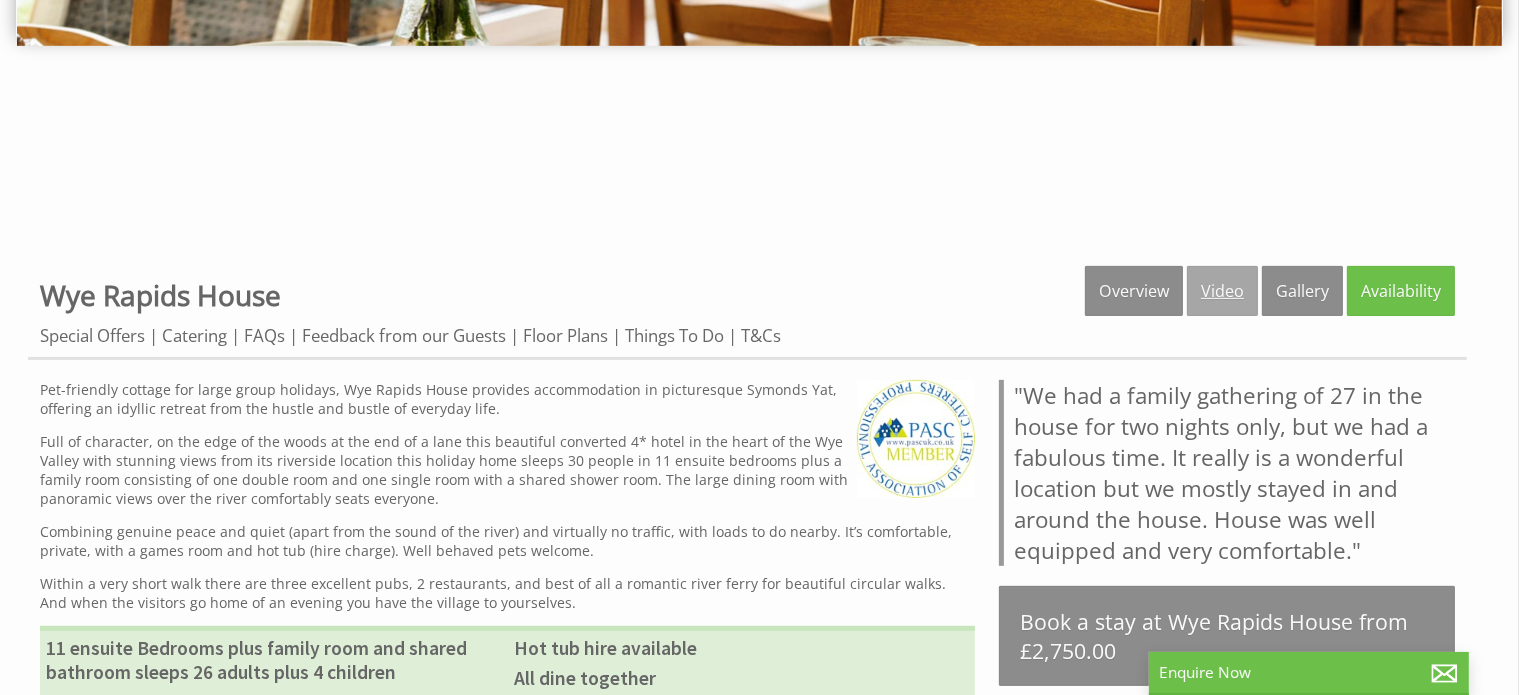 click on "Video" at bounding box center (1222, 291) 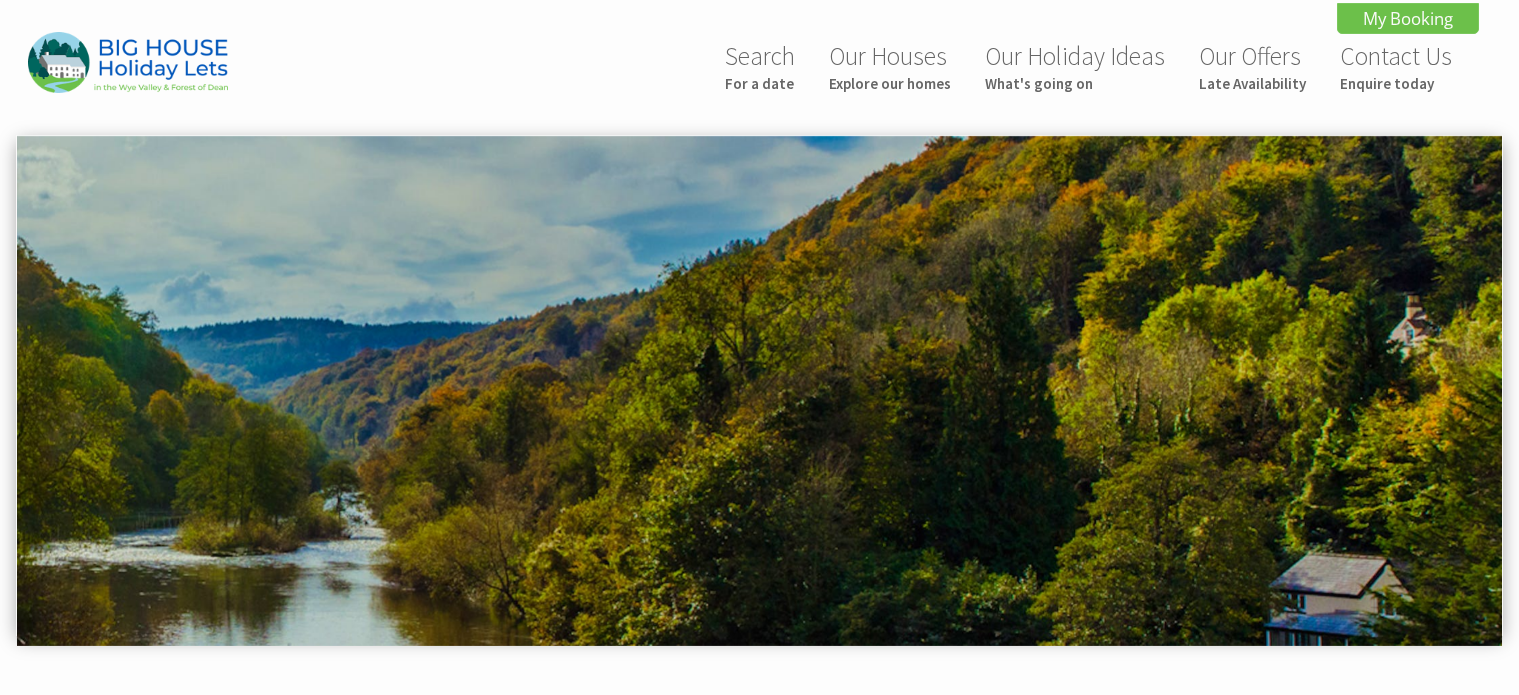 scroll, scrollTop: 976, scrollLeft: 0, axis: vertical 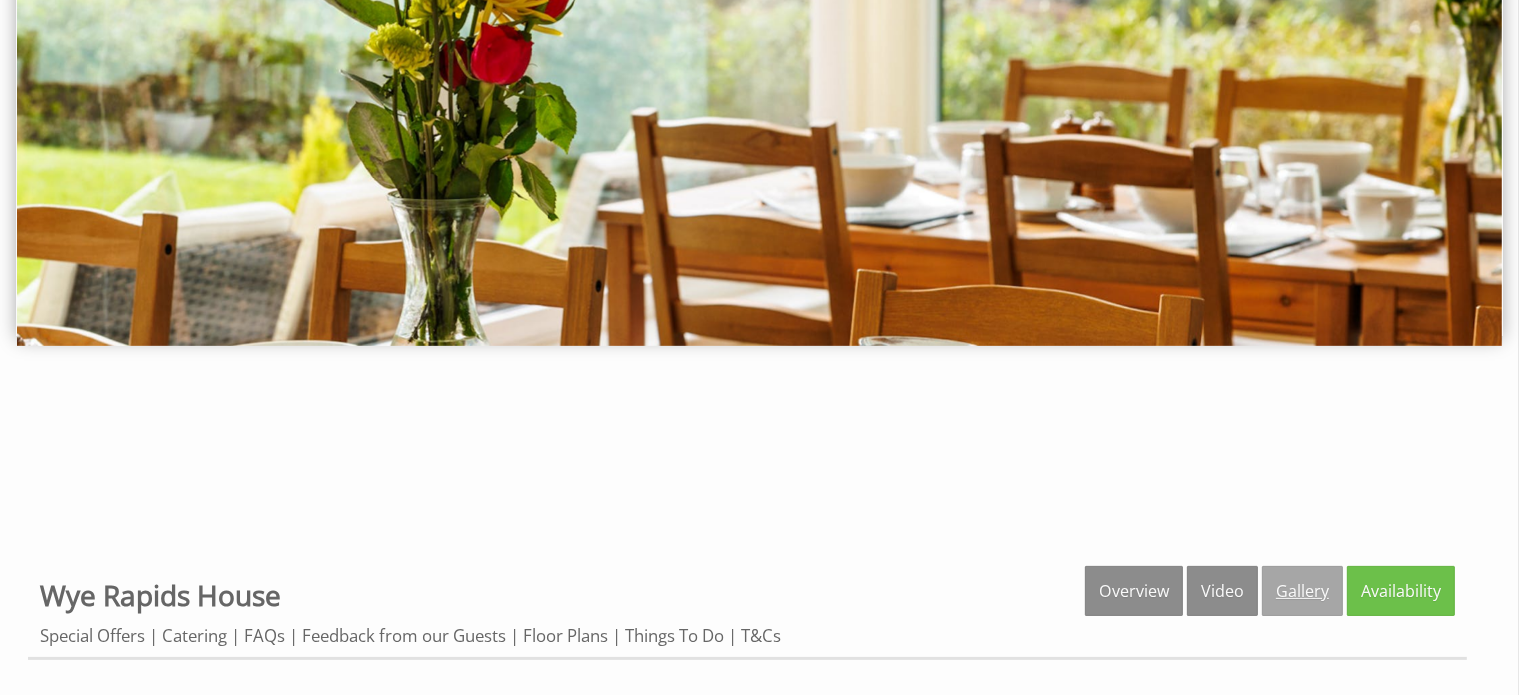 click on "Gallery" at bounding box center (1302, 591) 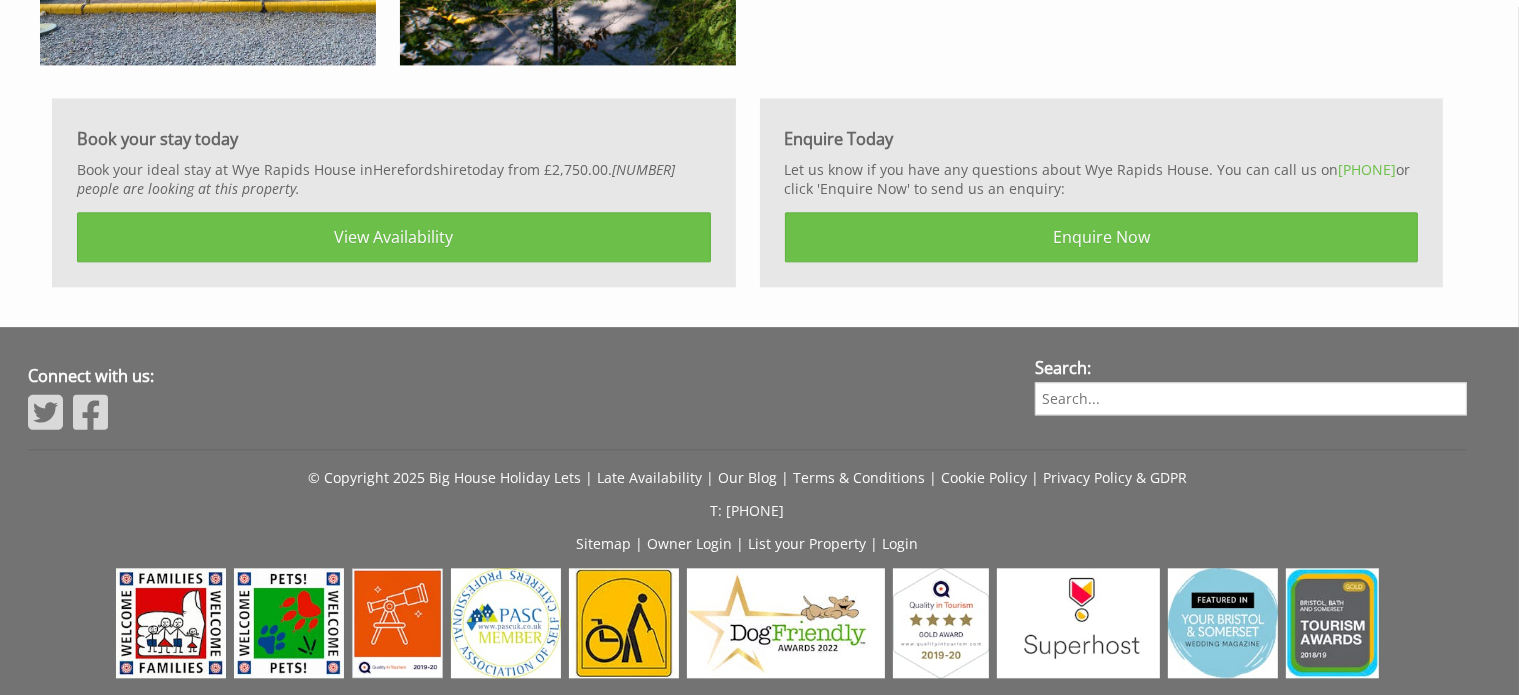scroll, scrollTop: 4533, scrollLeft: 0, axis: vertical 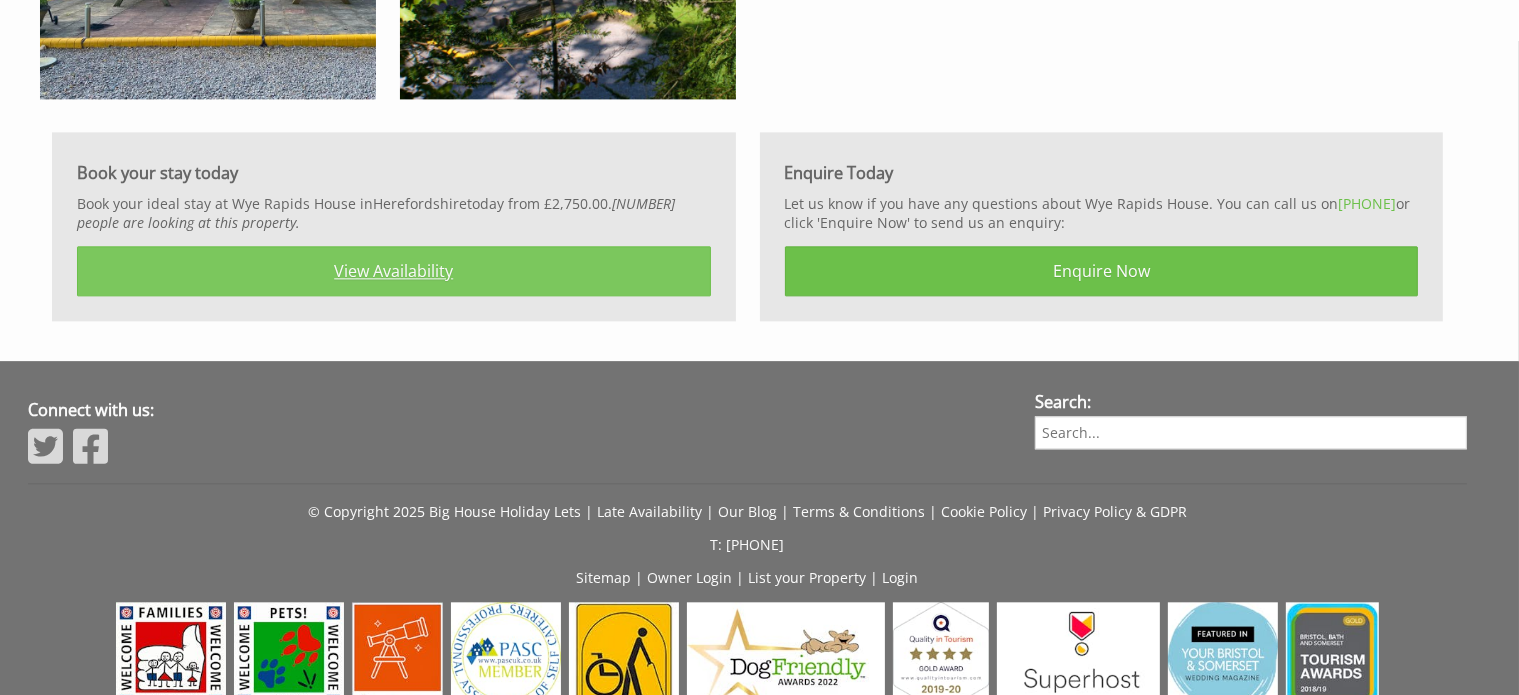 click on "View Availability" at bounding box center [394, 271] 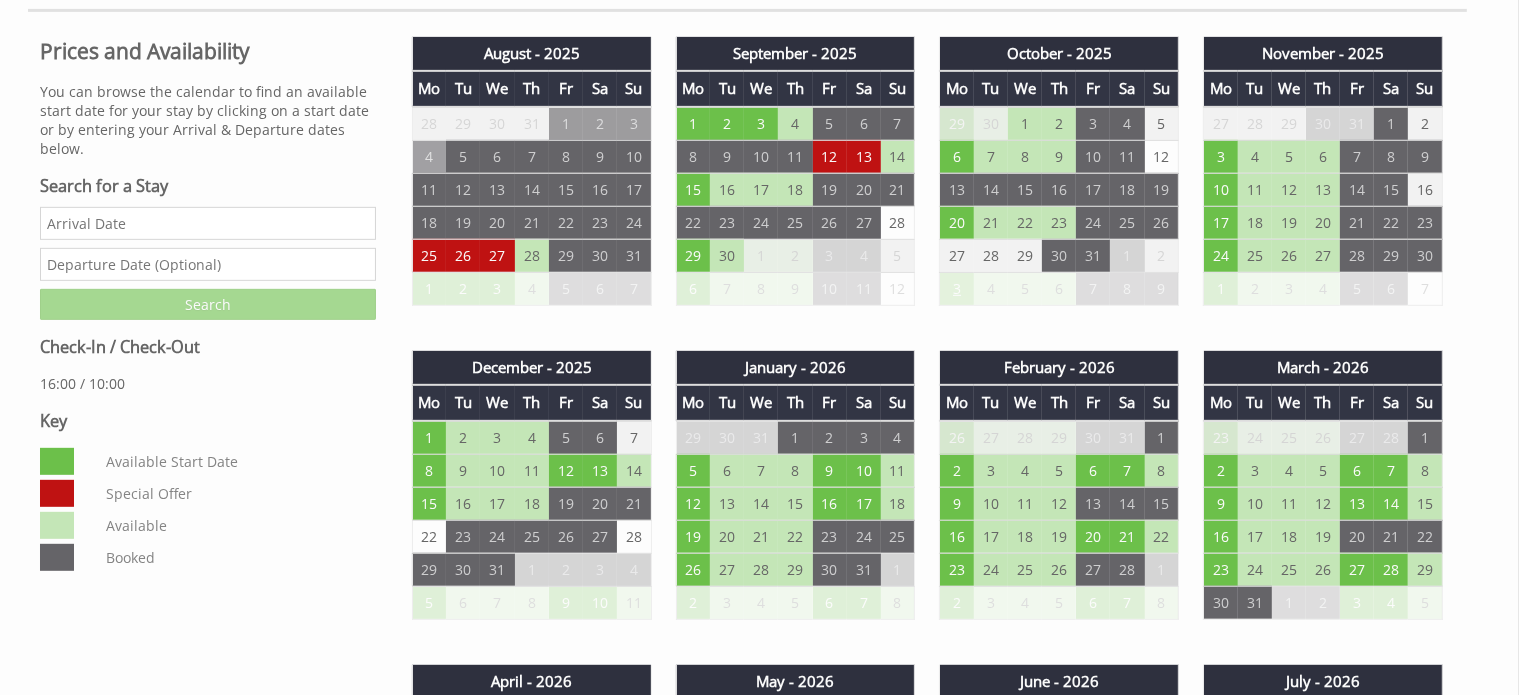 scroll, scrollTop: 1100, scrollLeft: 0, axis: vertical 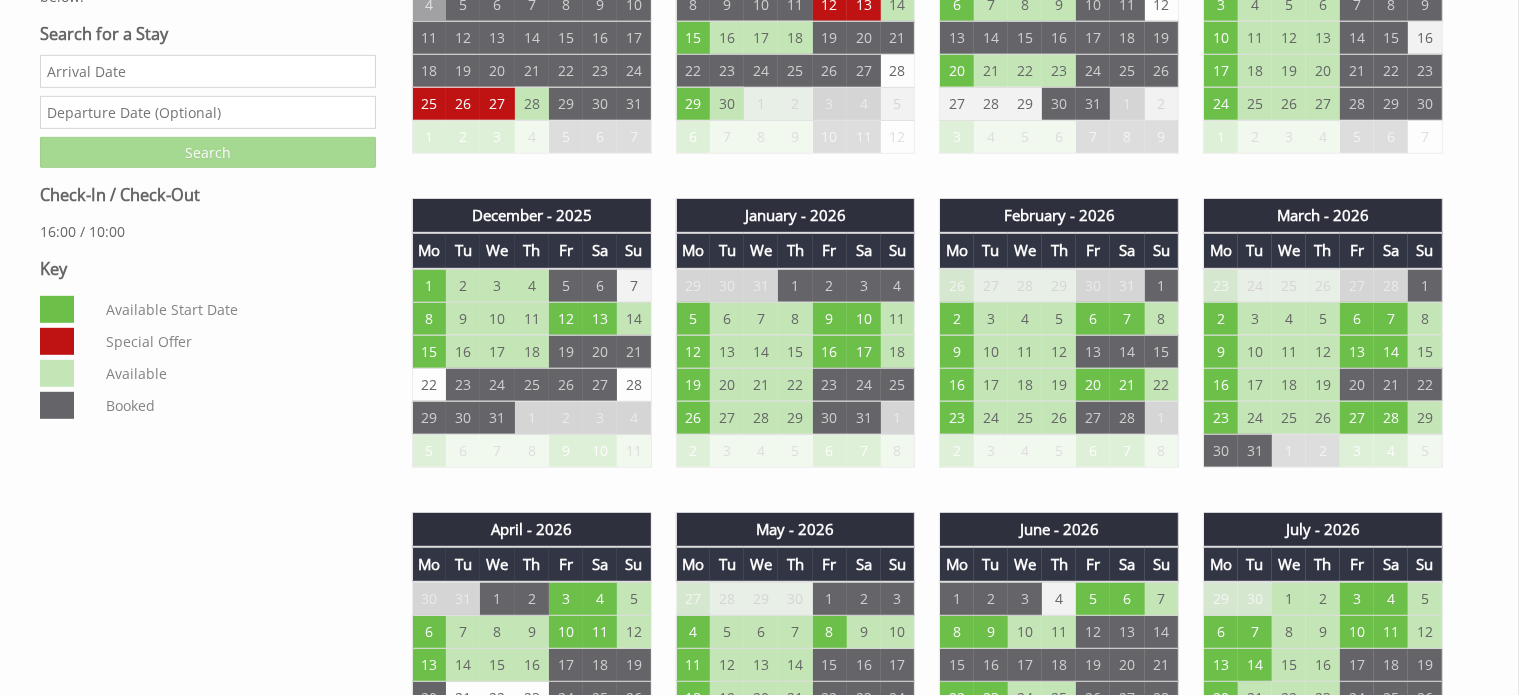 click on "Date" at bounding box center [208, 71] 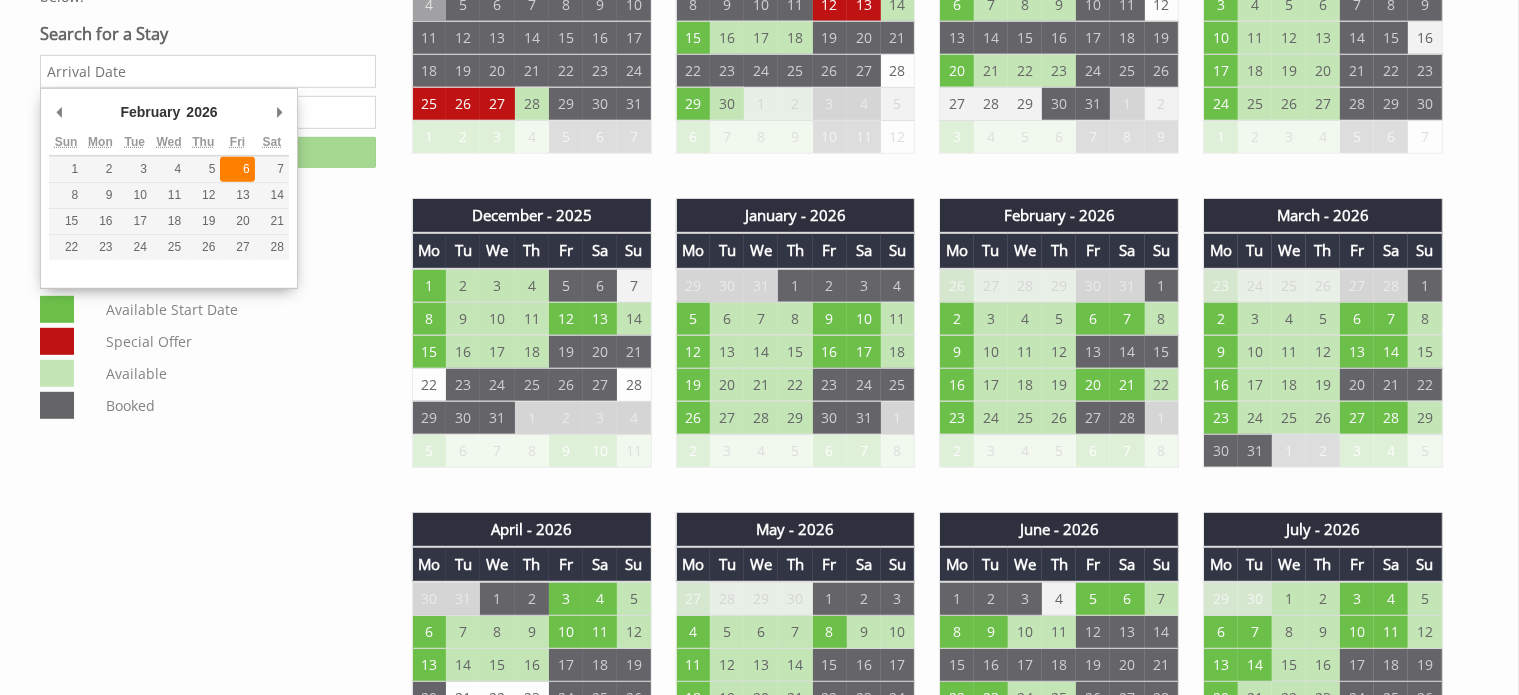 type on "06/02/2026" 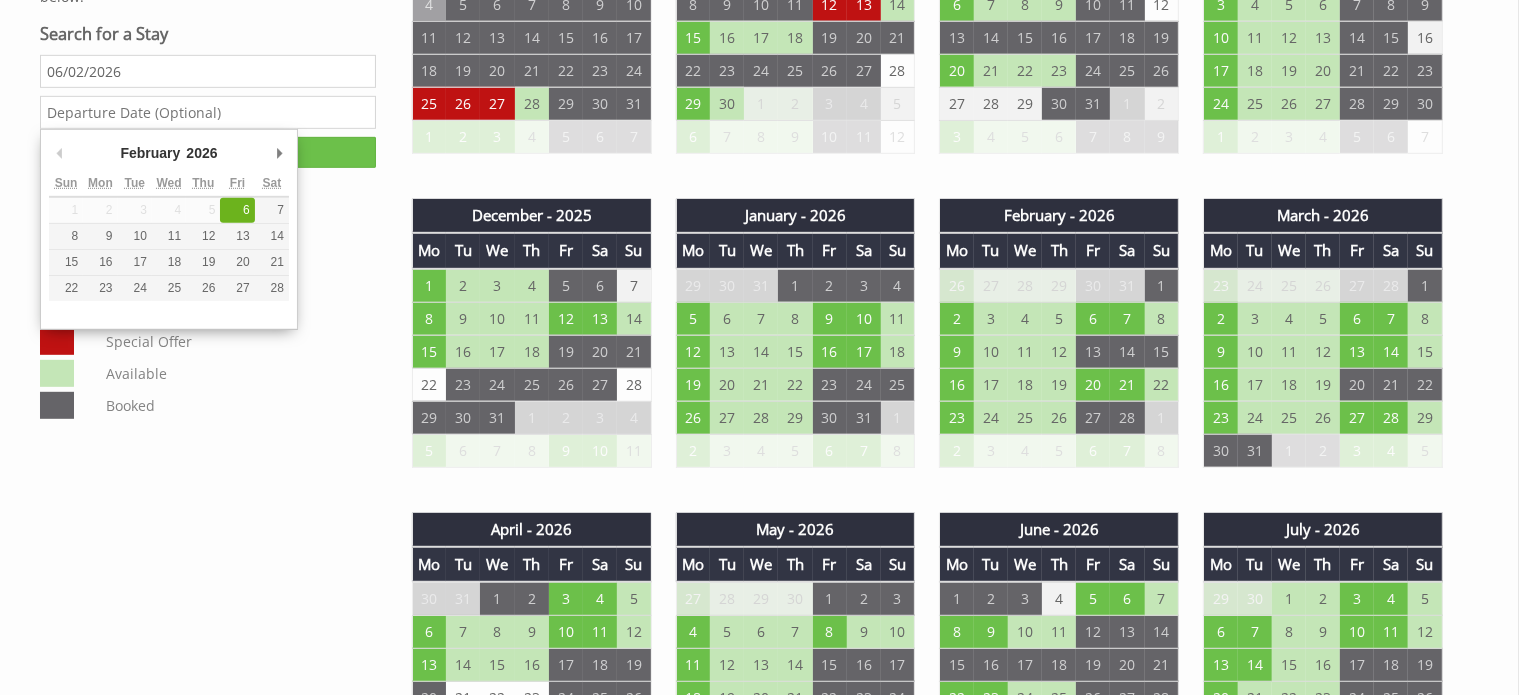 click at bounding box center [208, 112] 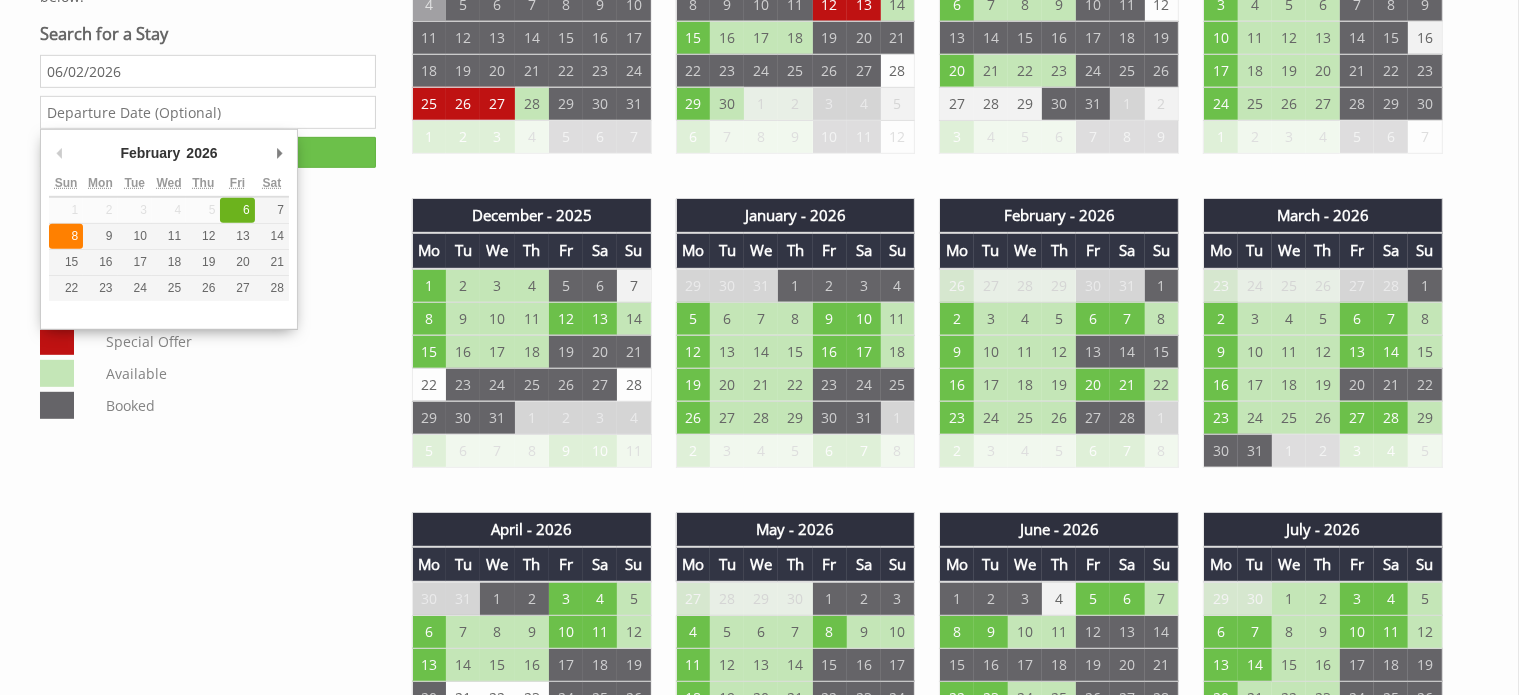 type on "08/02/2026" 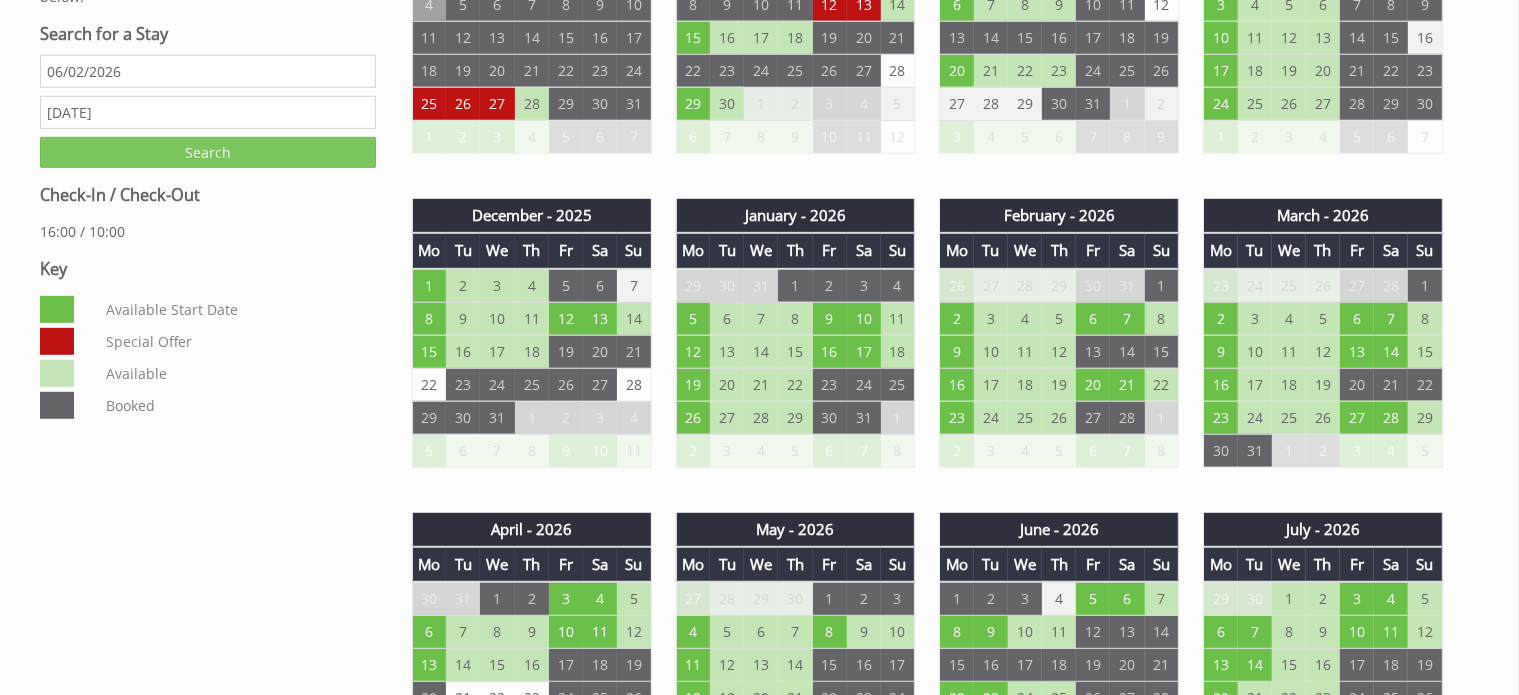 click on "Search" at bounding box center [208, 152] 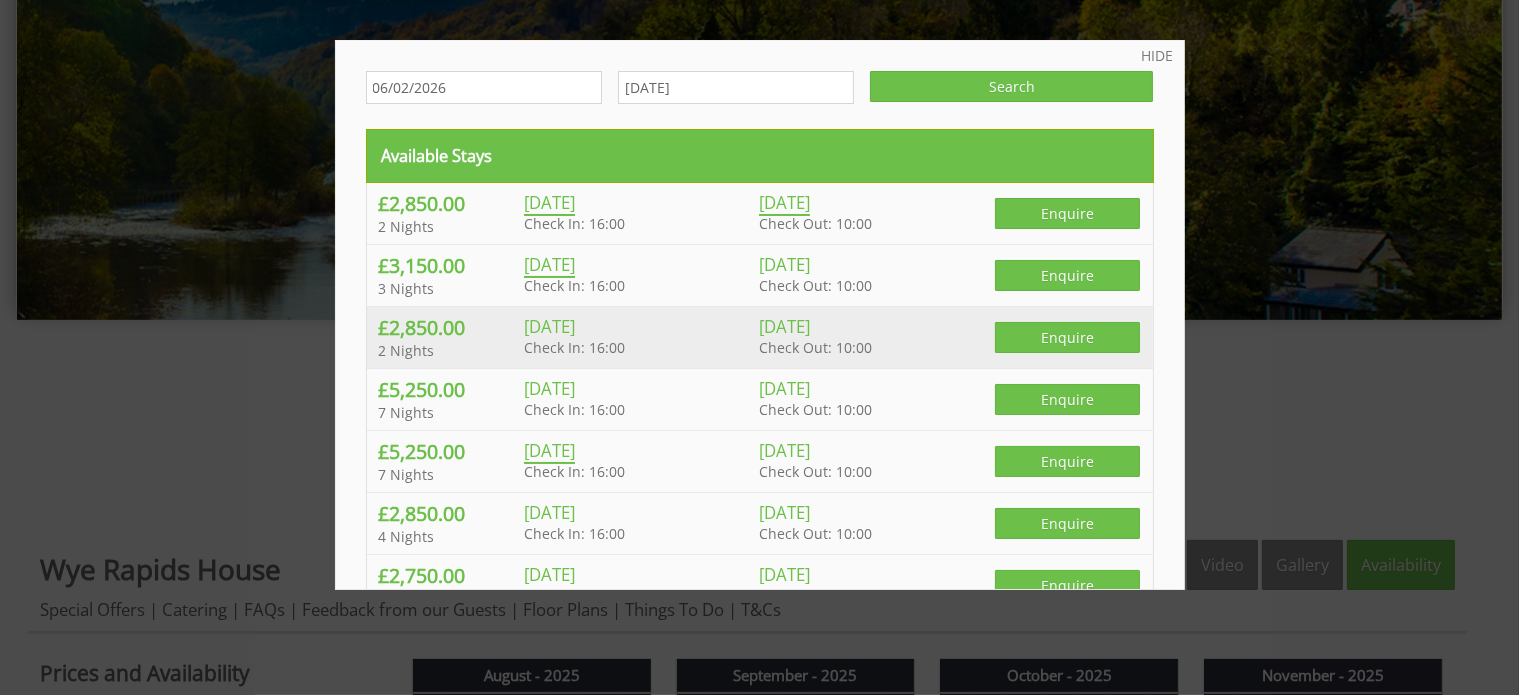 scroll, scrollTop: 0, scrollLeft: 0, axis: both 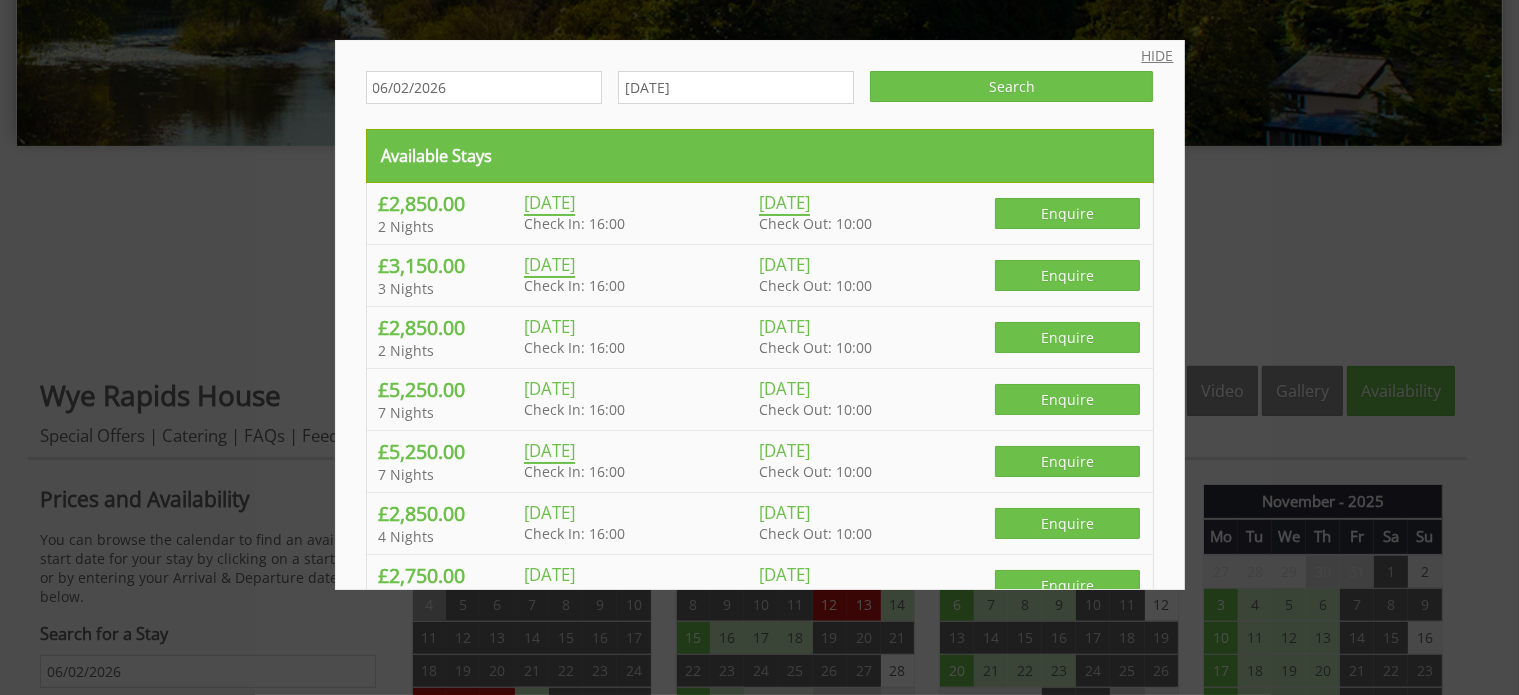 click on "HIDE" at bounding box center [1158, 55] 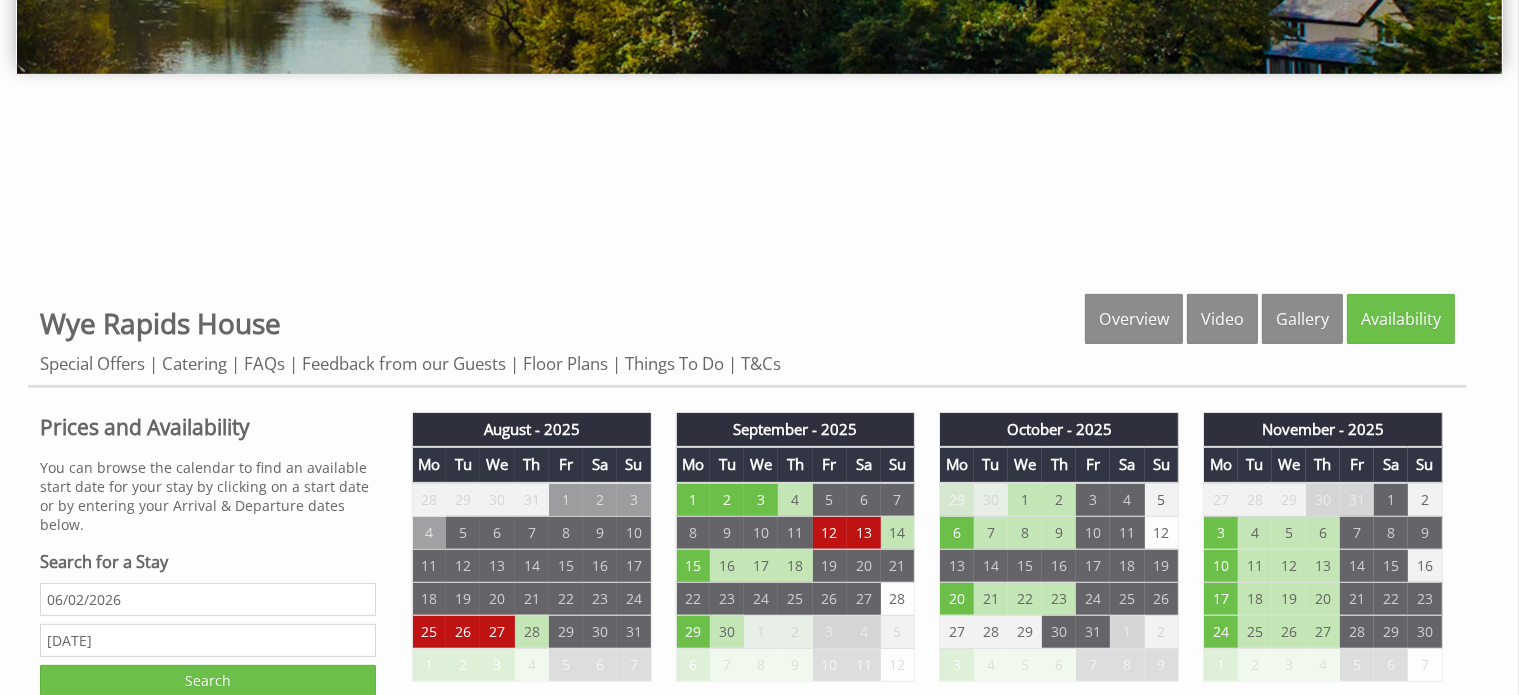 scroll, scrollTop: 600, scrollLeft: 0, axis: vertical 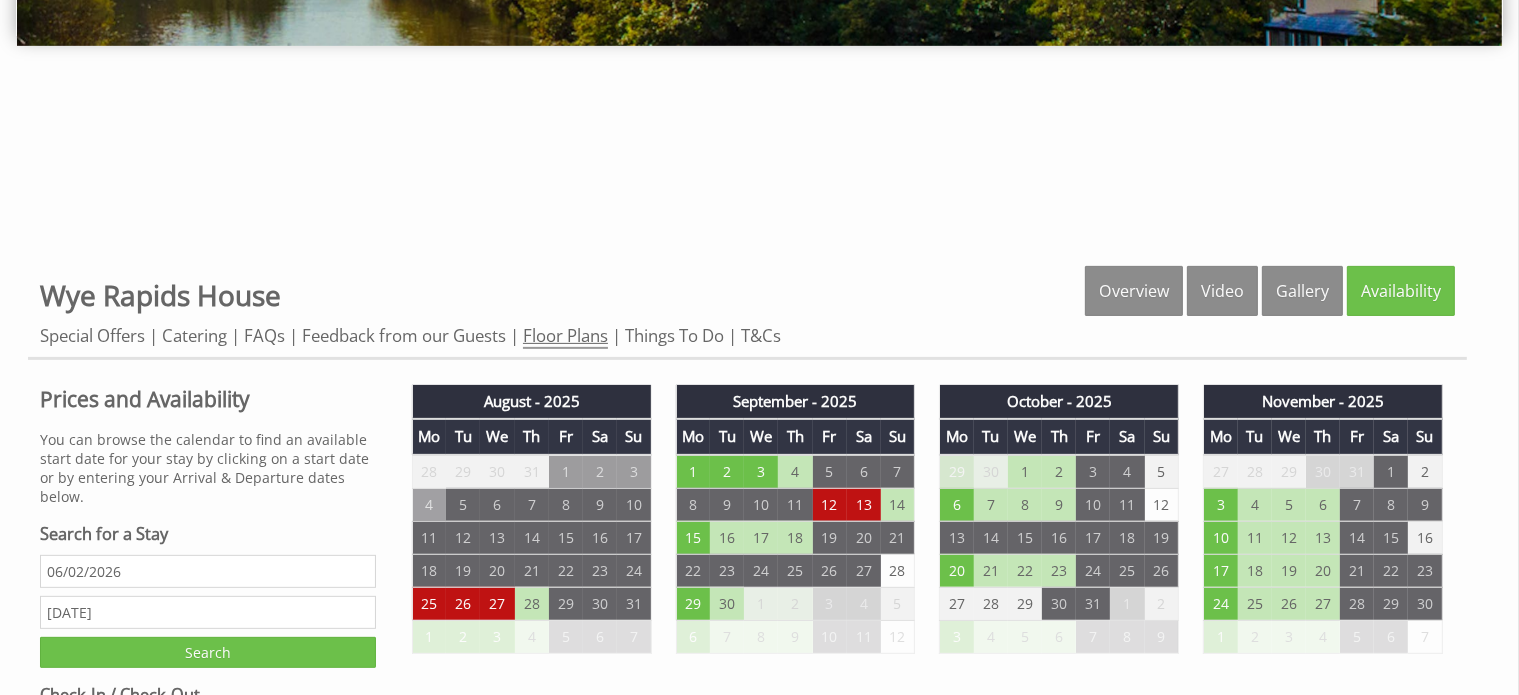 click on "Floor Plans" at bounding box center [565, 336] 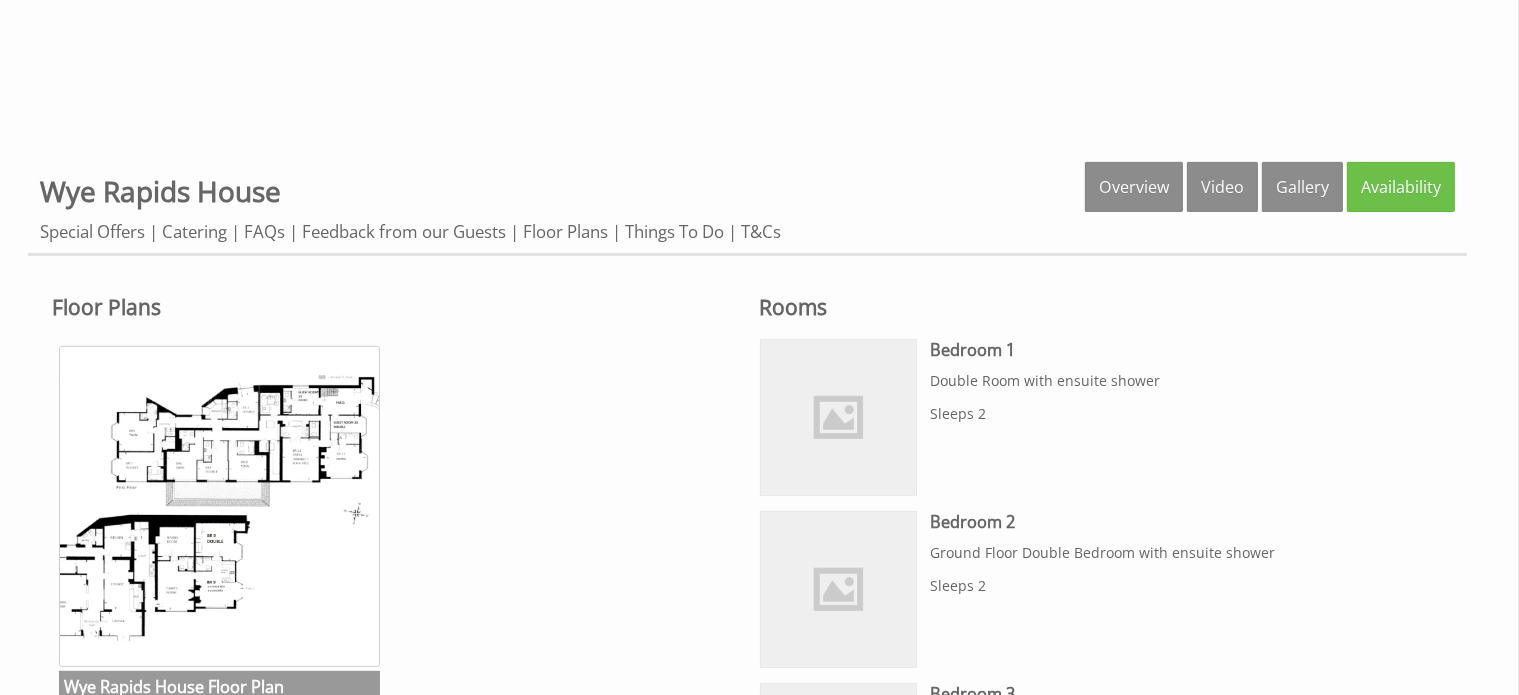 scroll, scrollTop: 900, scrollLeft: 0, axis: vertical 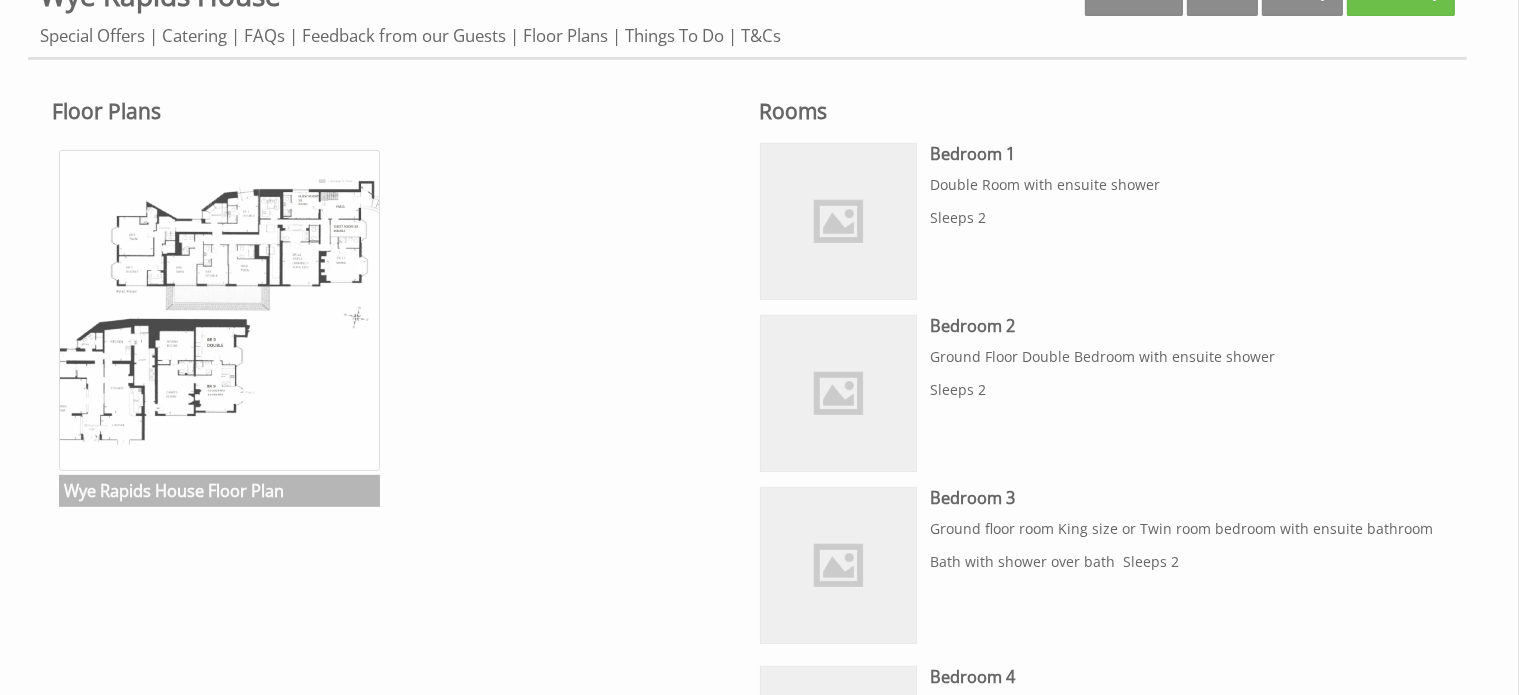 click at bounding box center [219, 310] 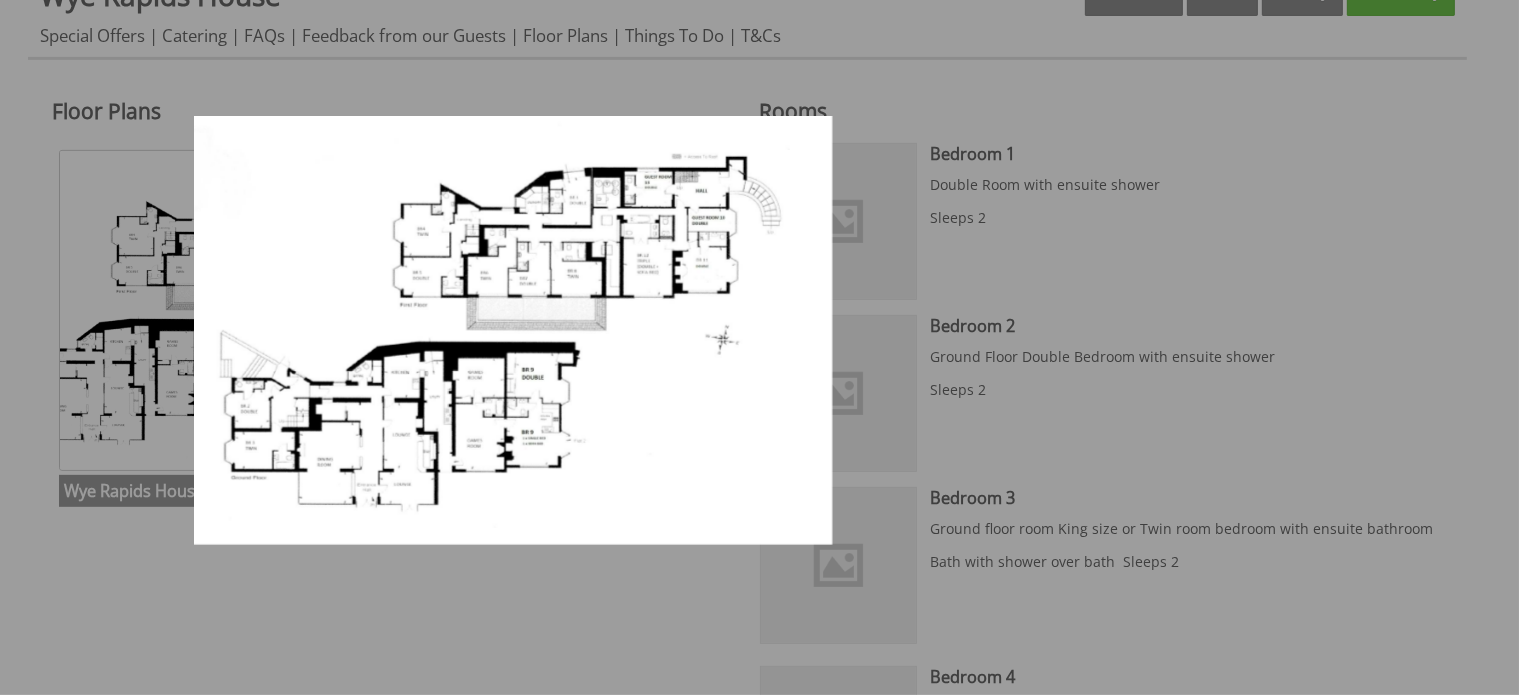 scroll, scrollTop: 700, scrollLeft: 0, axis: vertical 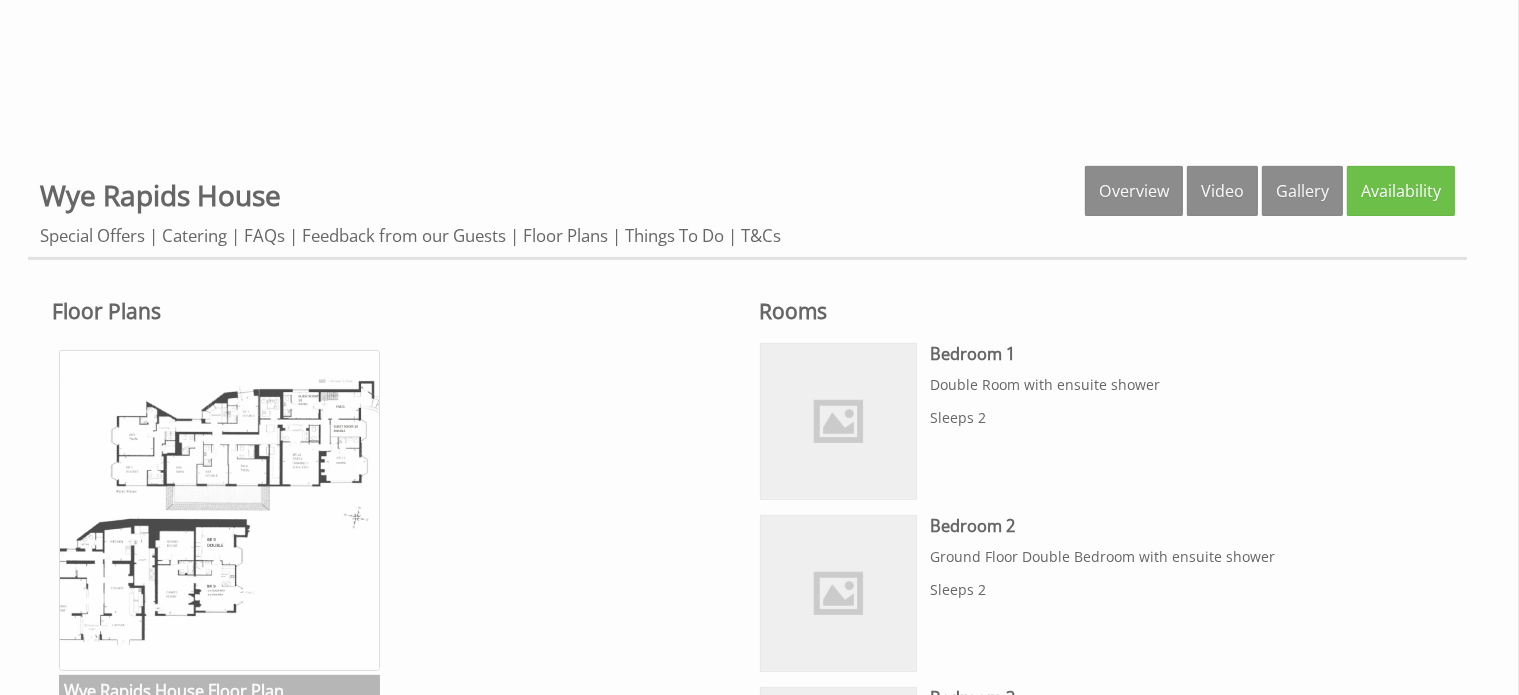 click at bounding box center (219, 510) 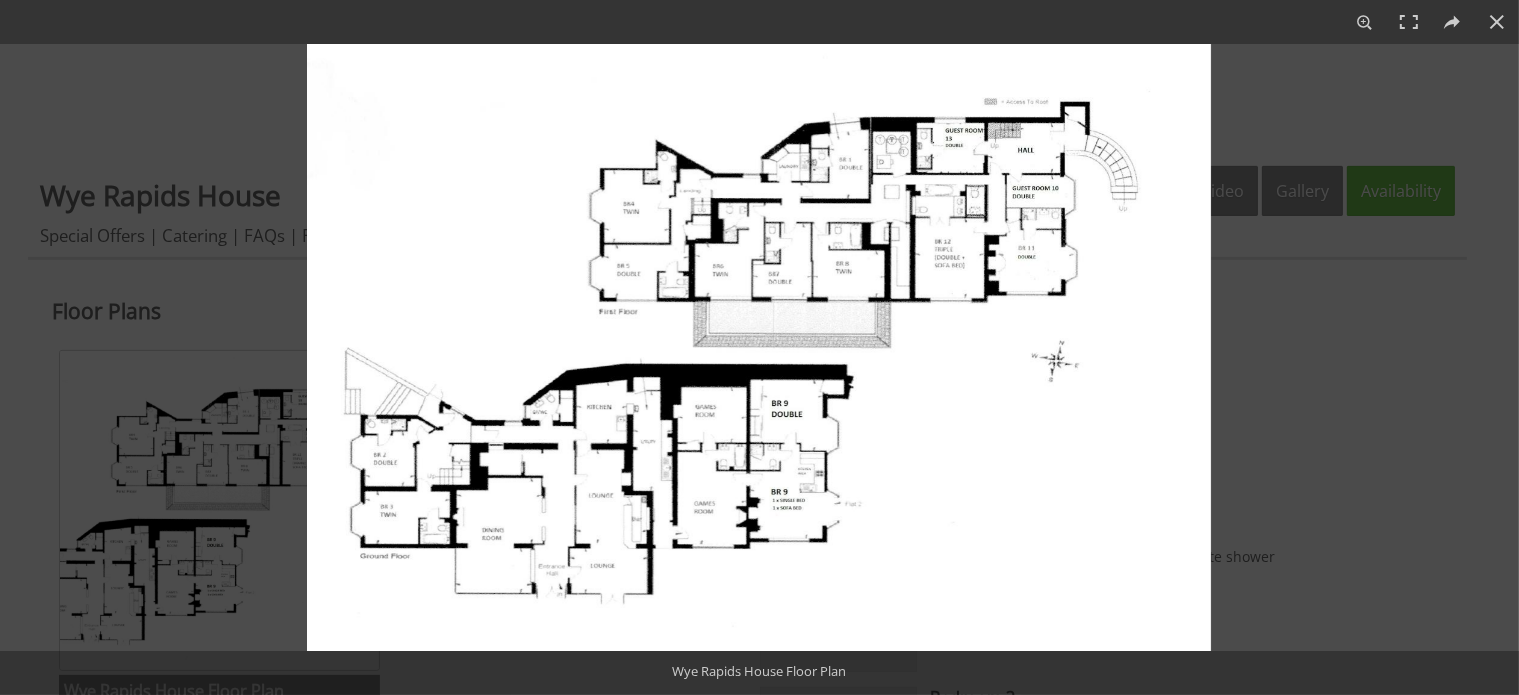 click at bounding box center (759, 347) 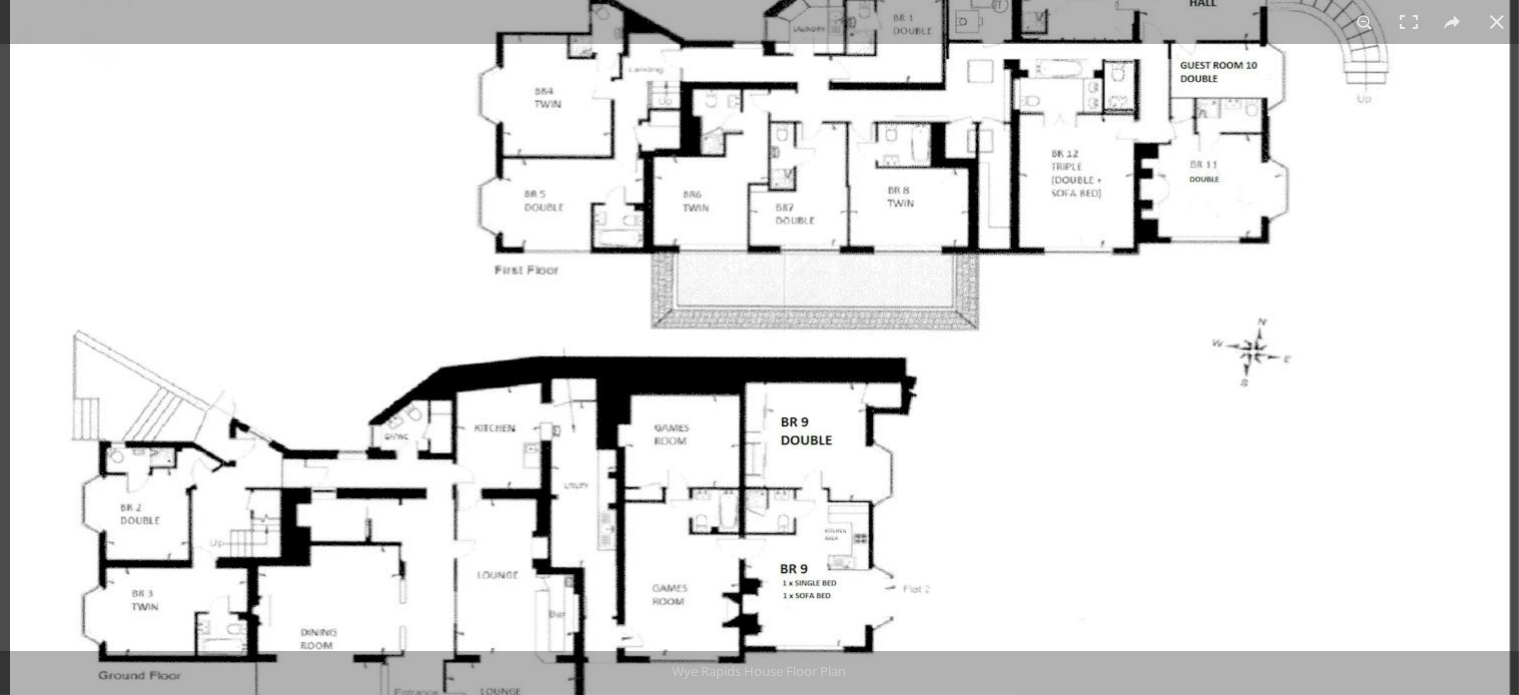 click at bounding box center [760, 329] 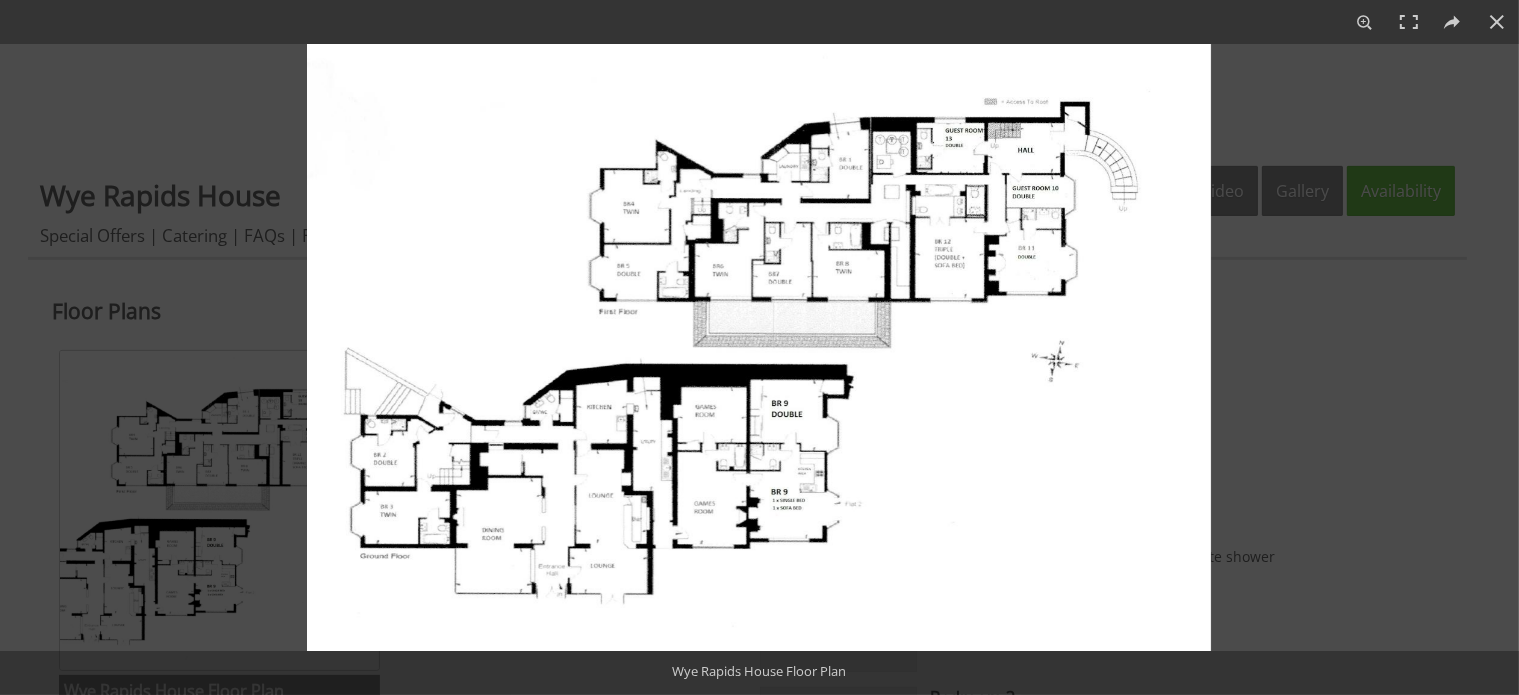 click at bounding box center [759, 347] 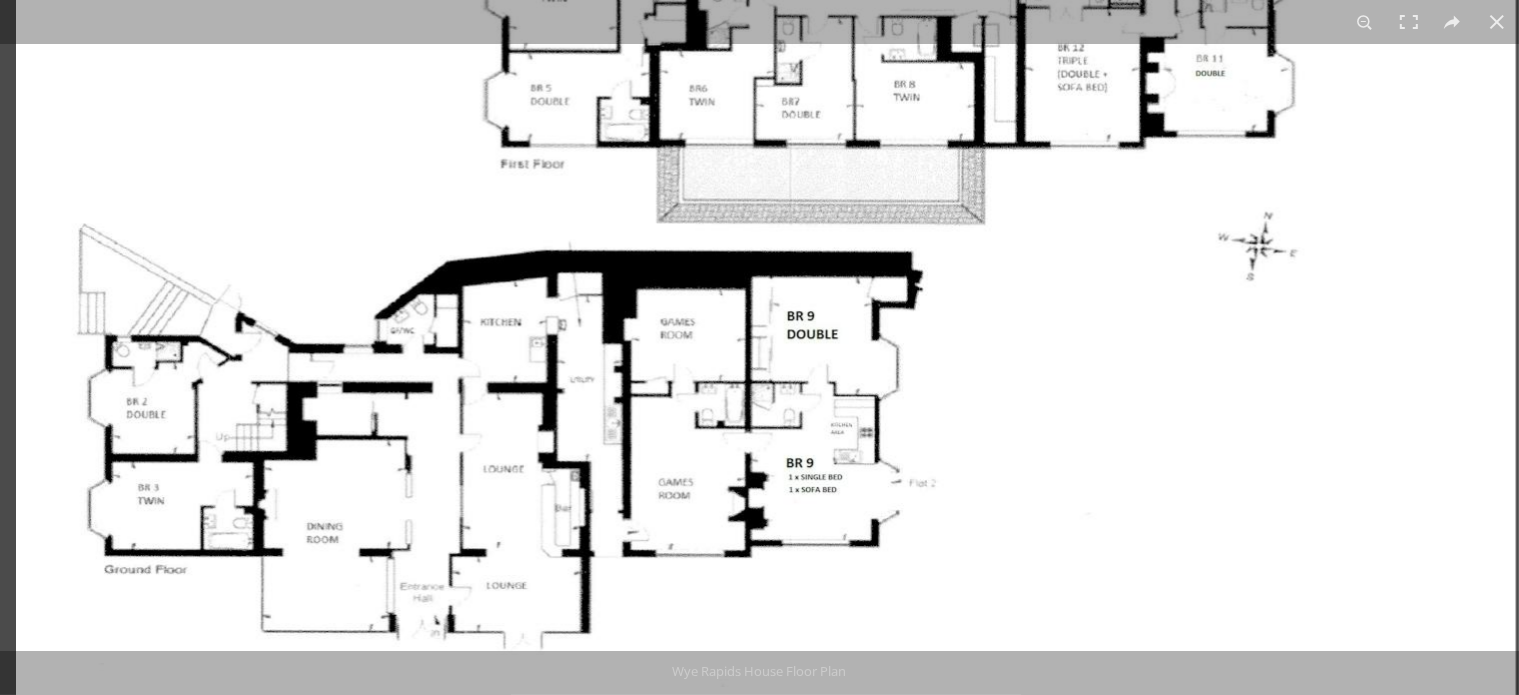 drag, startPoint x: 722, startPoint y: 318, endPoint x: 765, endPoint y: 491, distance: 178.26385 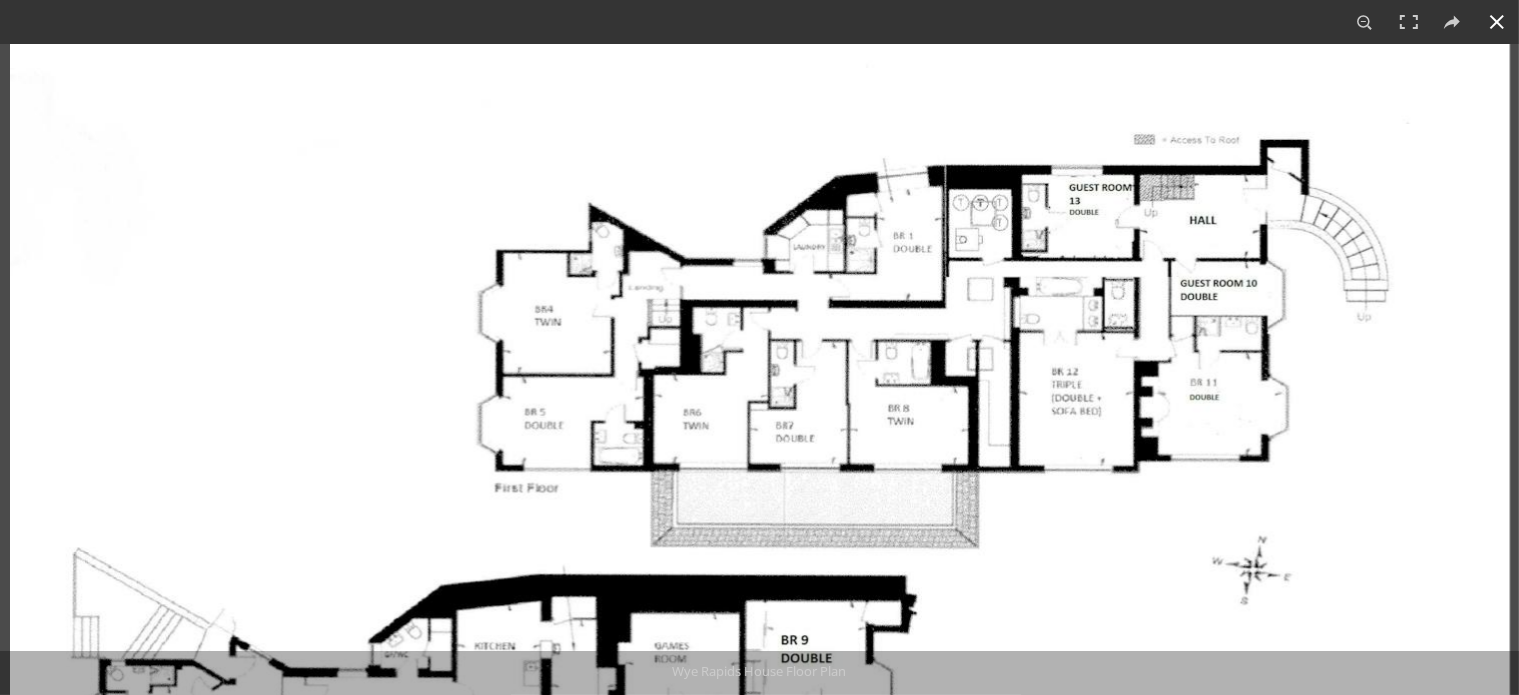 click at bounding box center [1497, 22] 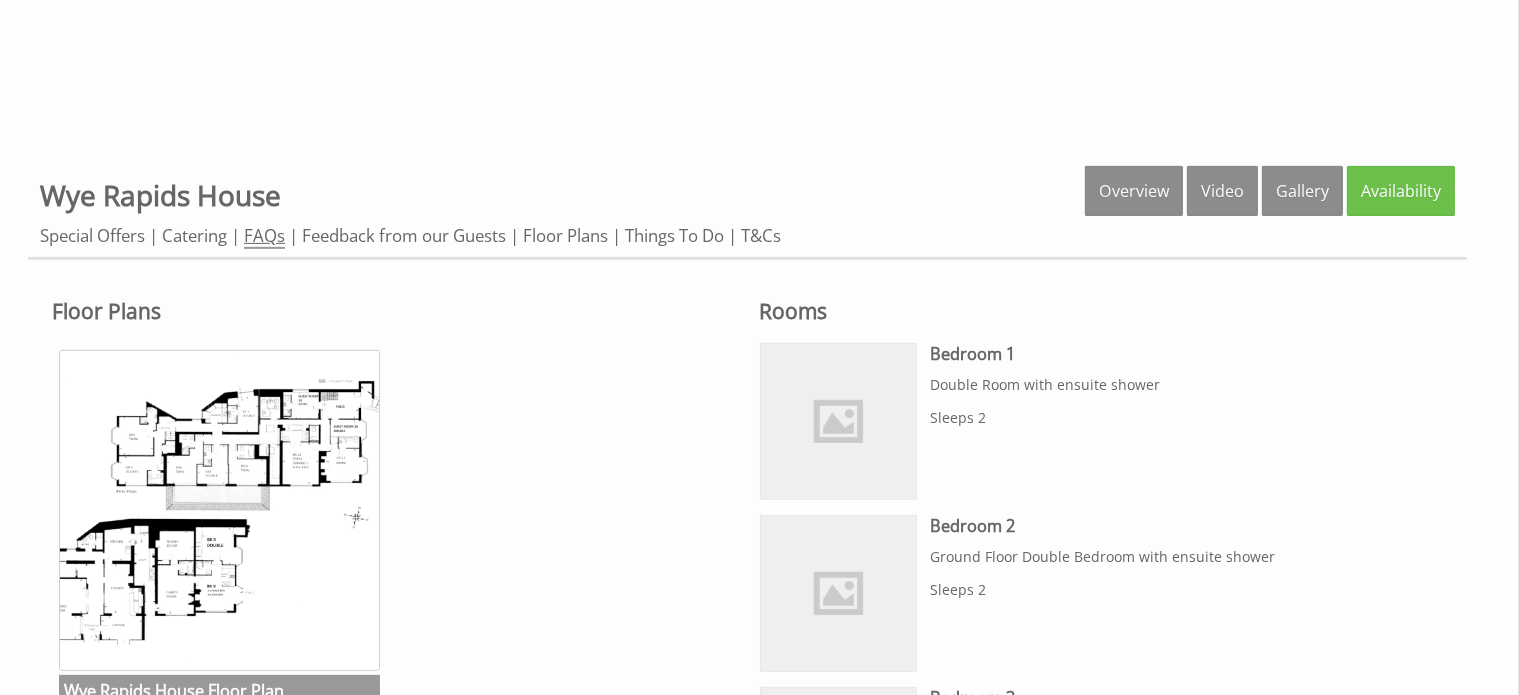 click on "FAQs" at bounding box center (264, 236) 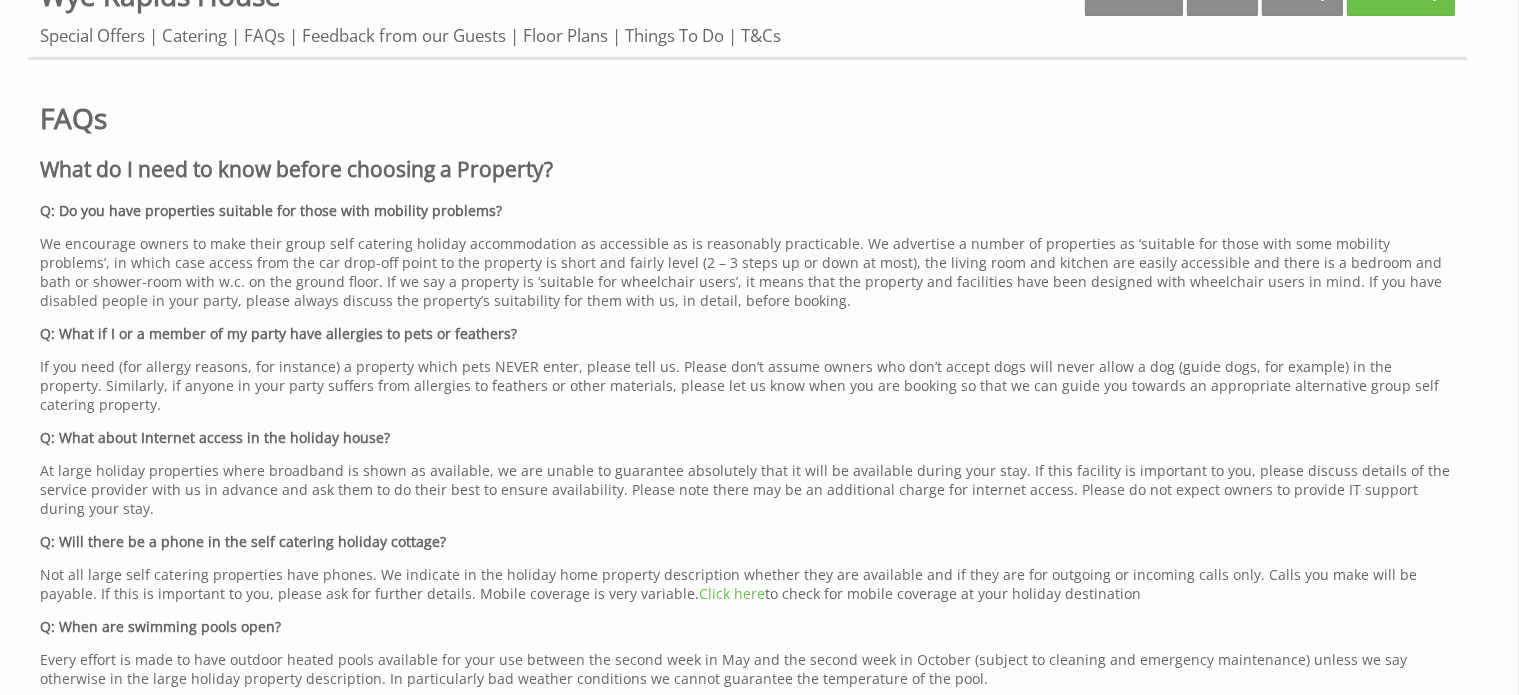 scroll, scrollTop: 1000, scrollLeft: 0, axis: vertical 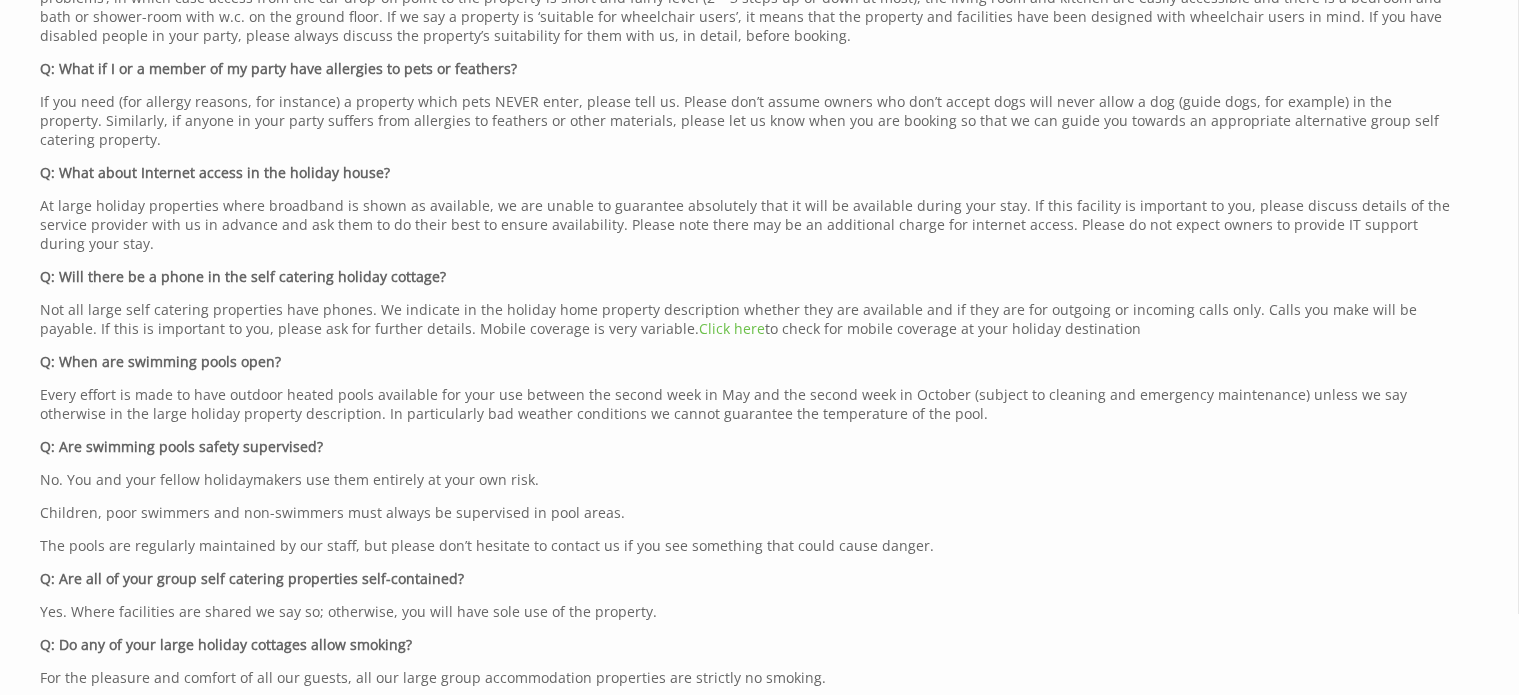 drag, startPoint x: 577, startPoint y: 215, endPoint x: 637, endPoint y: 102, distance: 127.94139 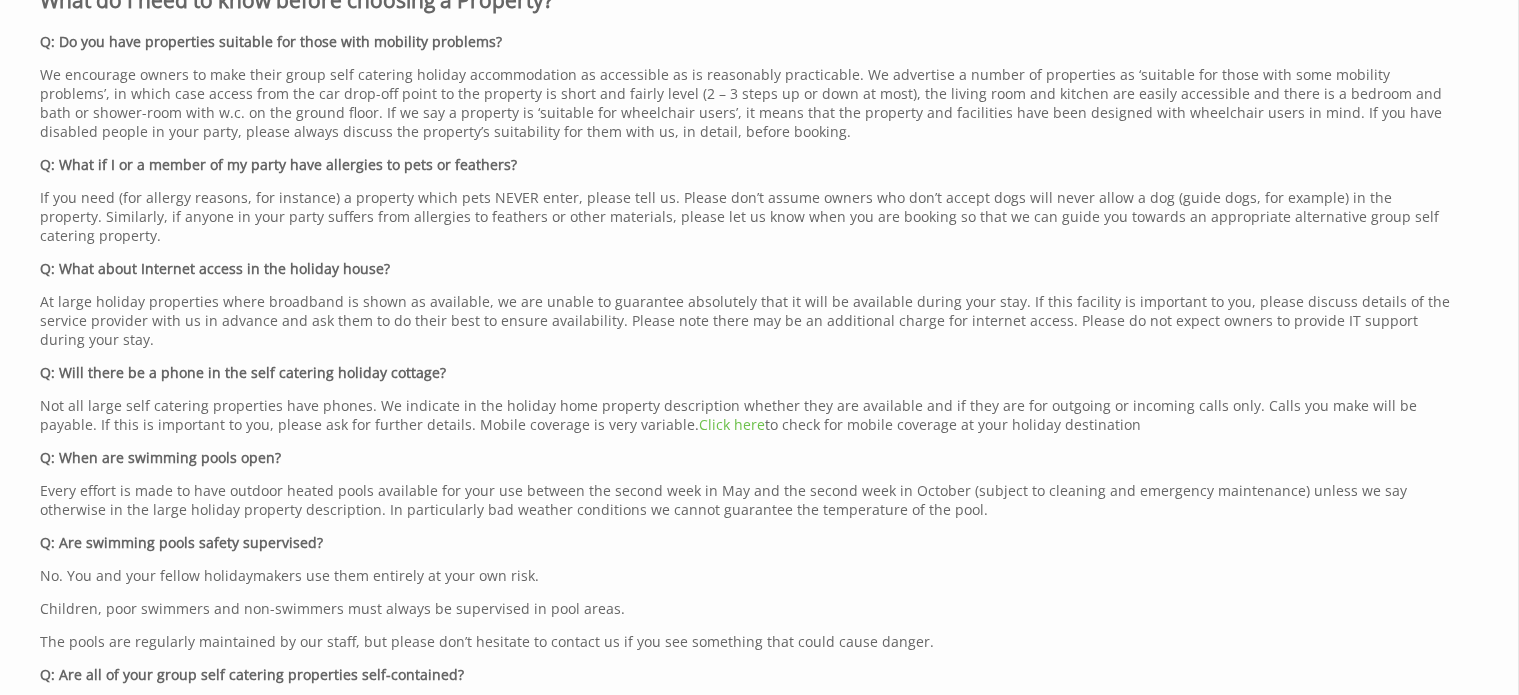 scroll, scrollTop: 1064, scrollLeft: 0, axis: vertical 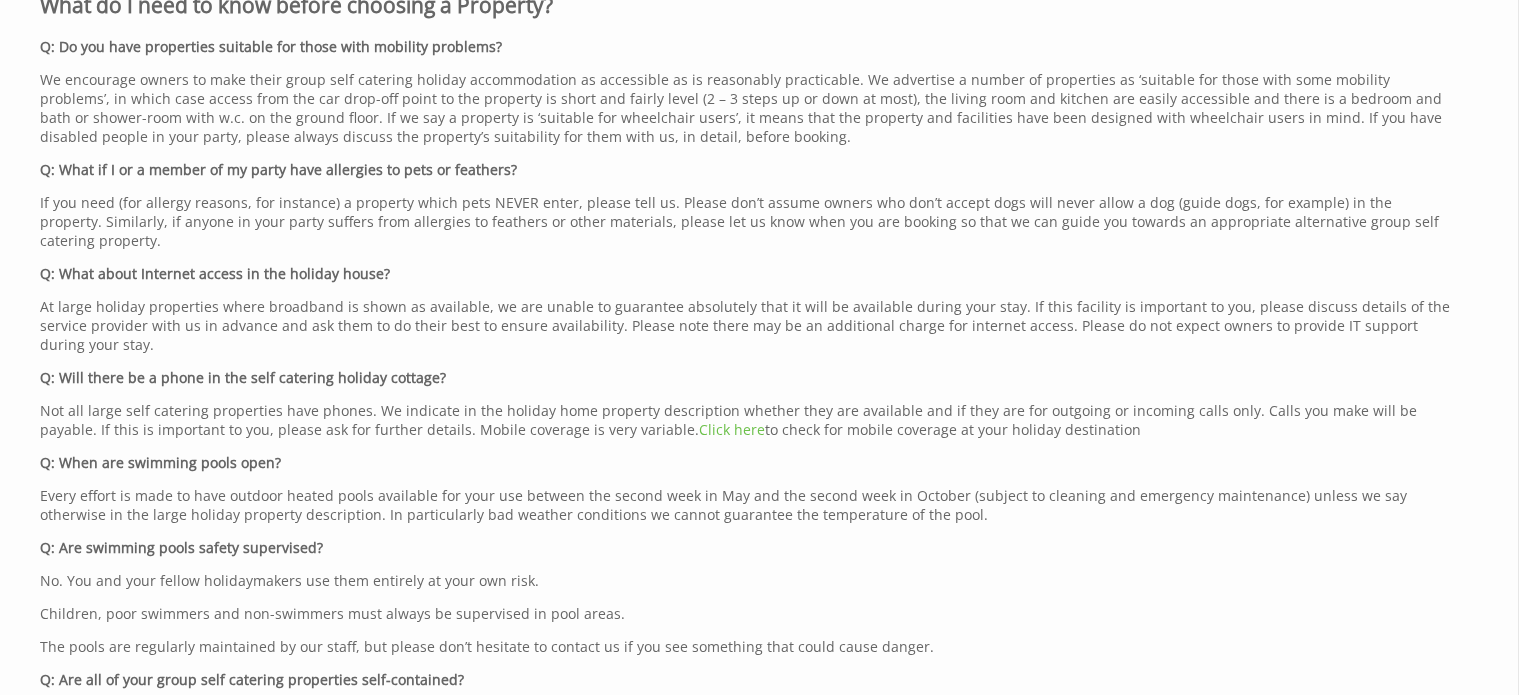 drag, startPoint x: 644, startPoint y: 95, endPoint x: 682, endPoint y: 79, distance: 41.231056 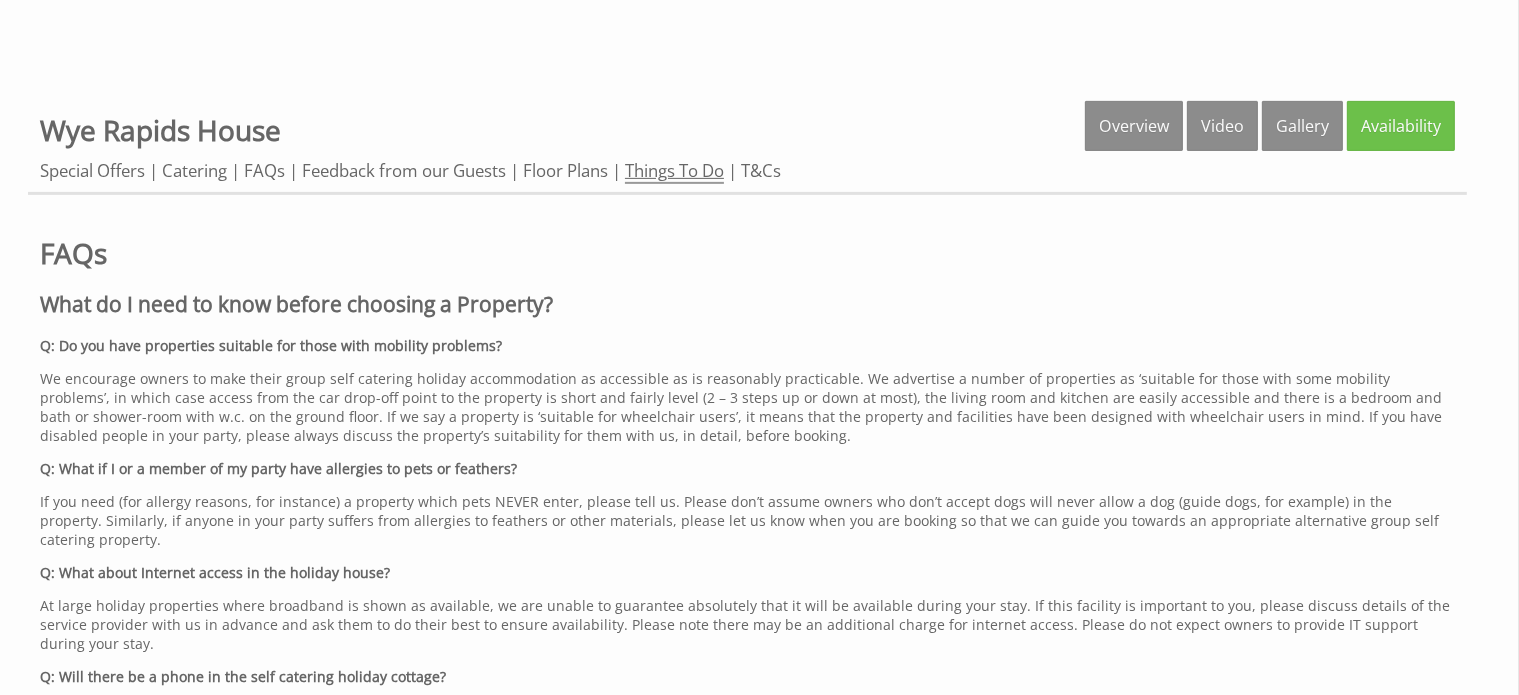 scroll, scrollTop: 800, scrollLeft: 0, axis: vertical 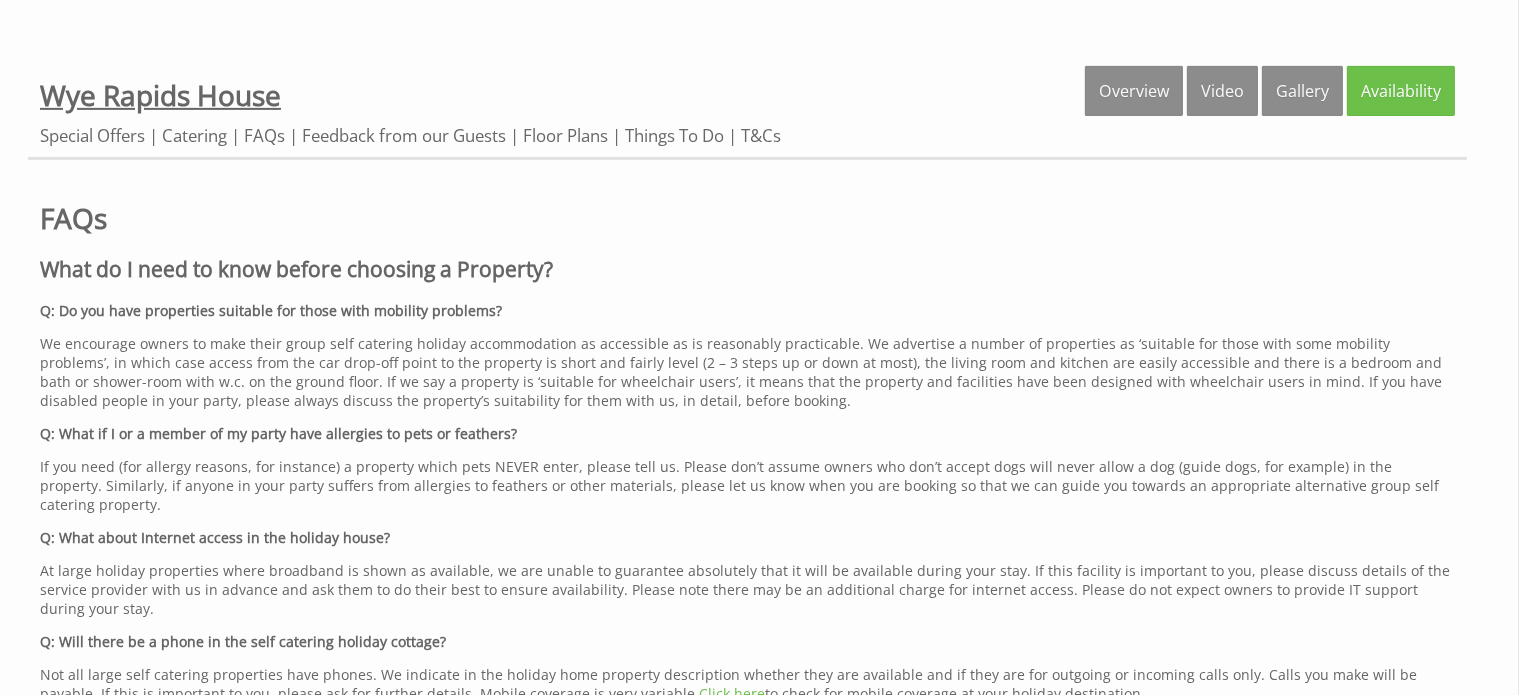 click on "Wye Rapids House" at bounding box center (160, 95) 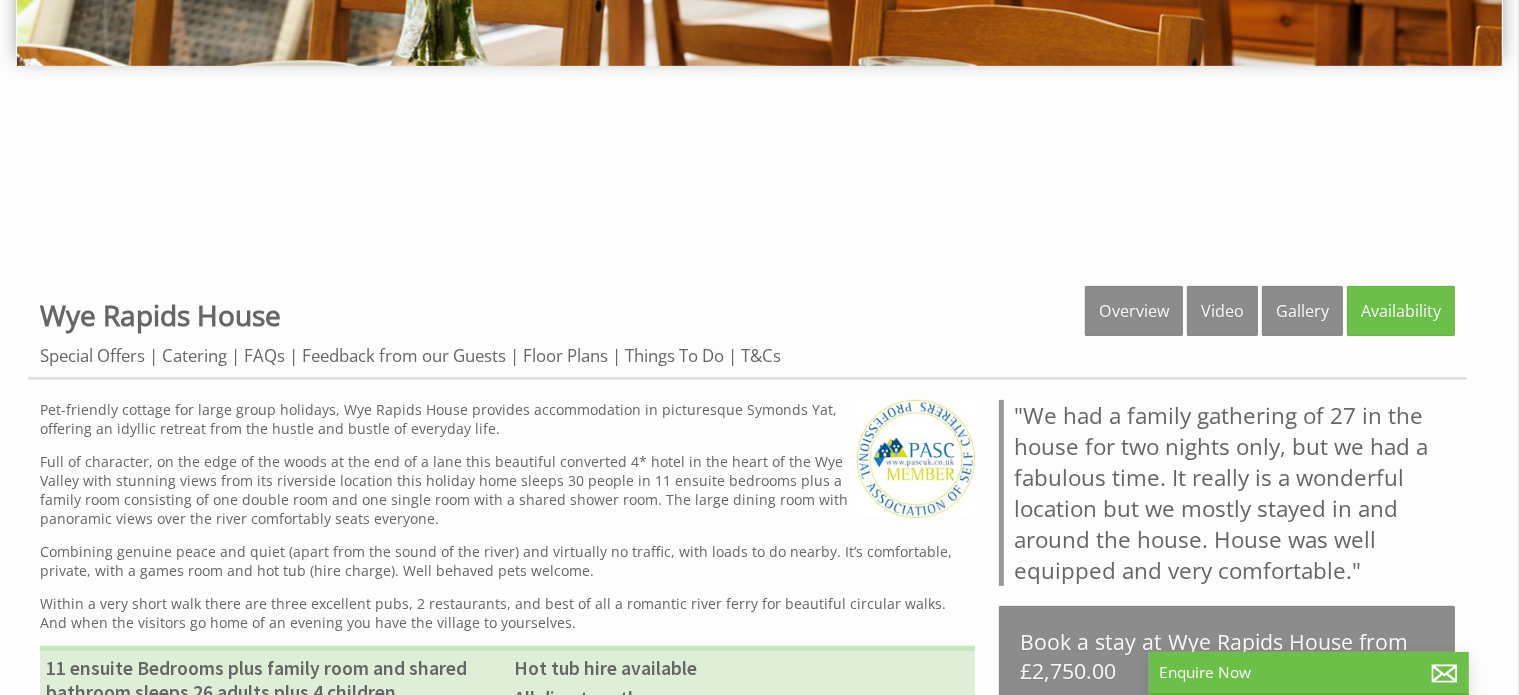 scroll, scrollTop: 700, scrollLeft: 0, axis: vertical 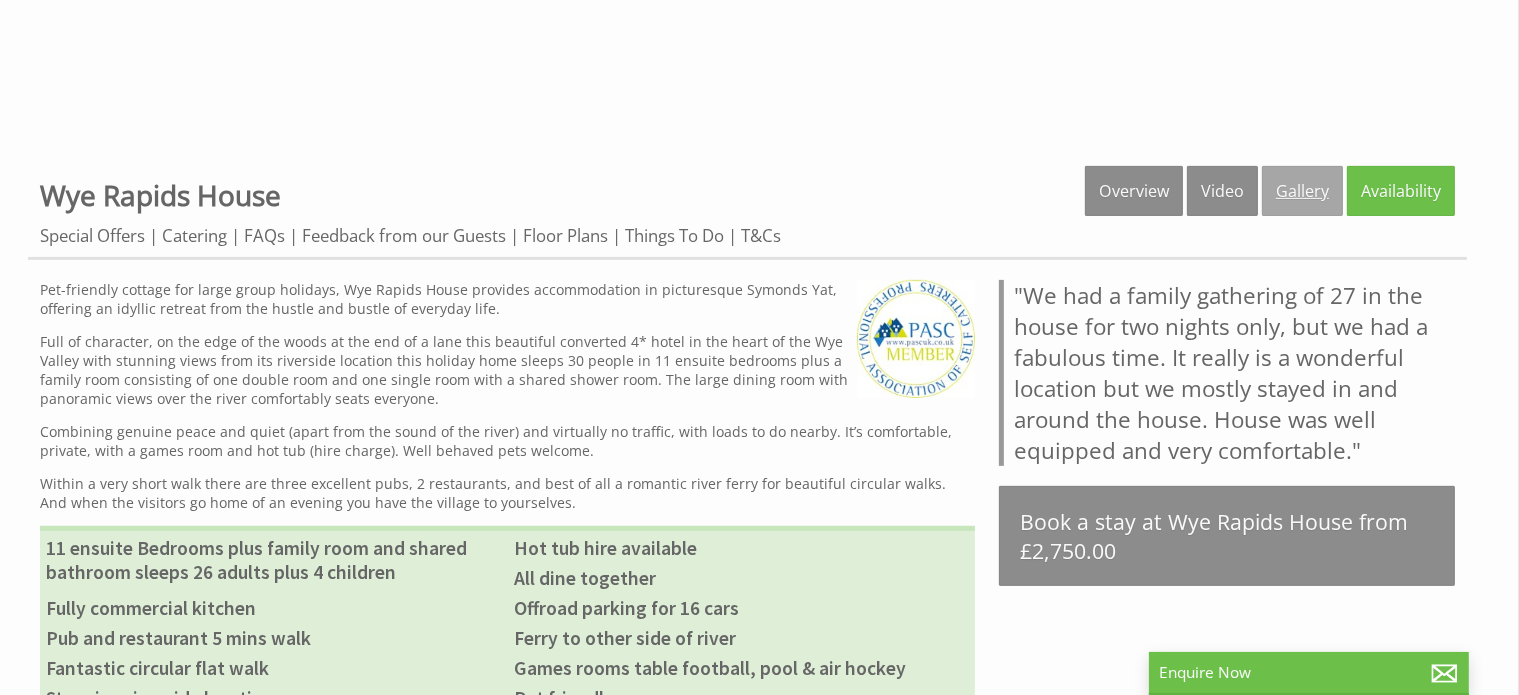 click on "Gallery" at bounding box center [1302, 191] 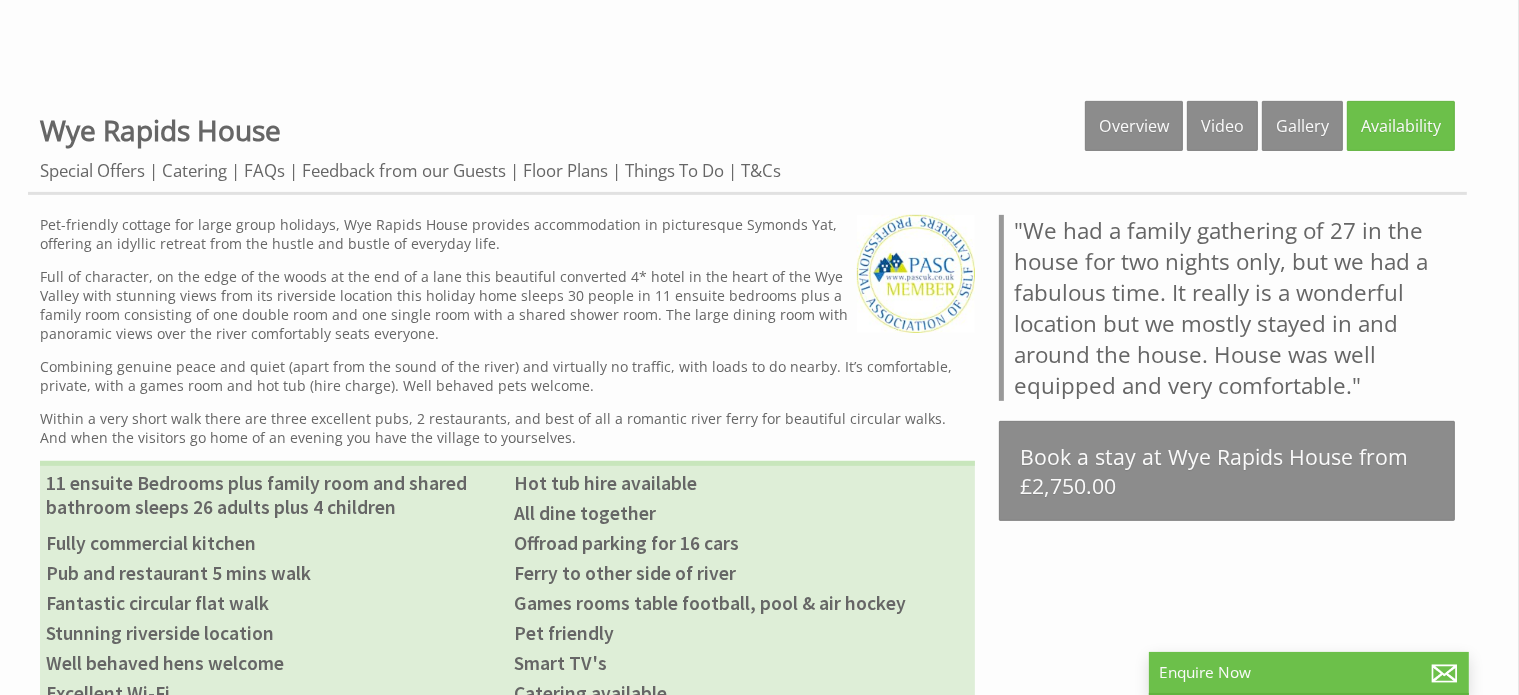 scroll, scrollTop: 800, scrollLeft: 0, axis: vertical 